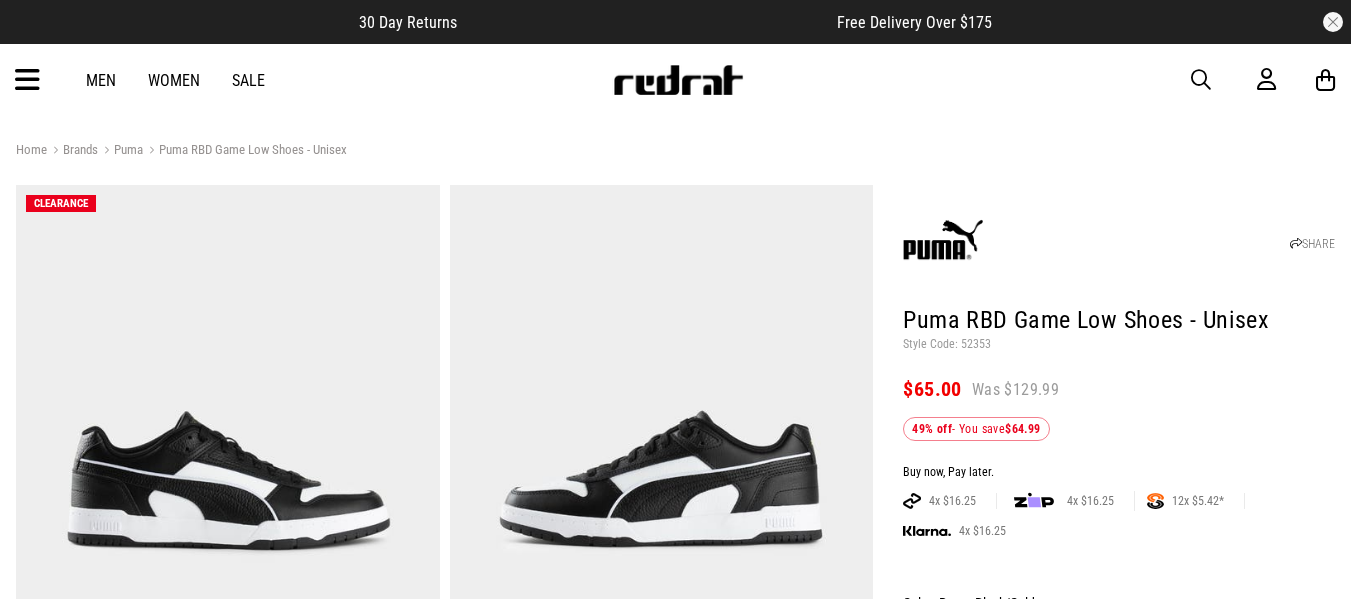 scroll, scrollTop: 475, scrollLeft: 0, axis: vertical 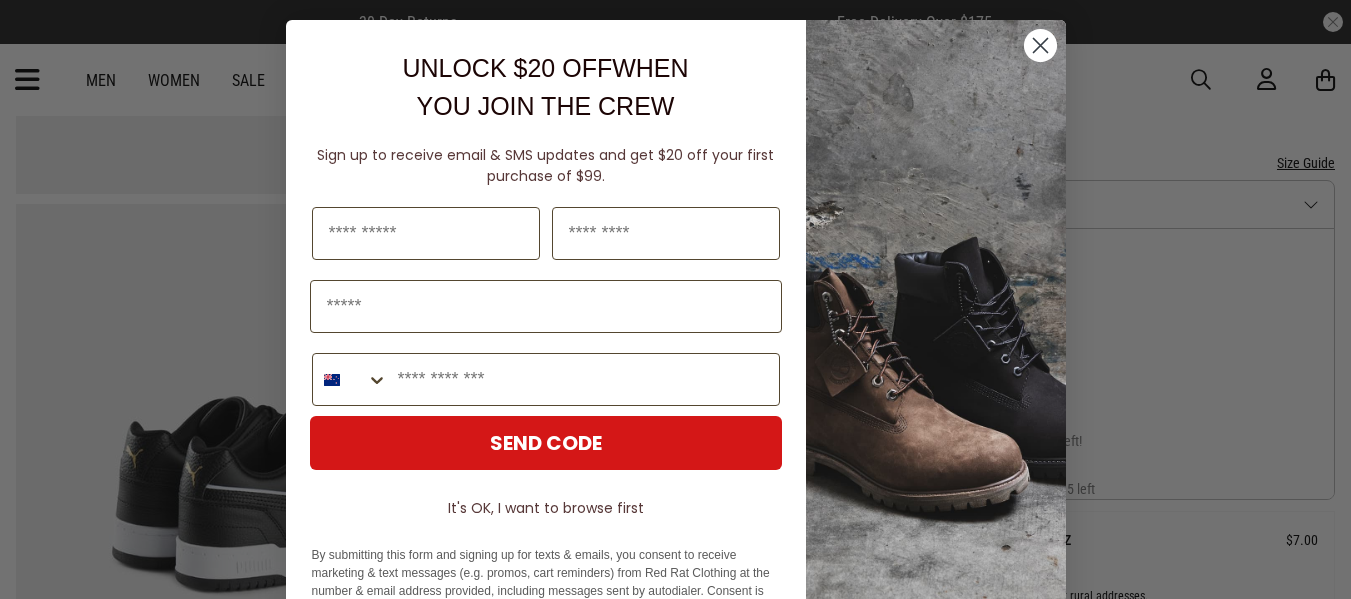 click 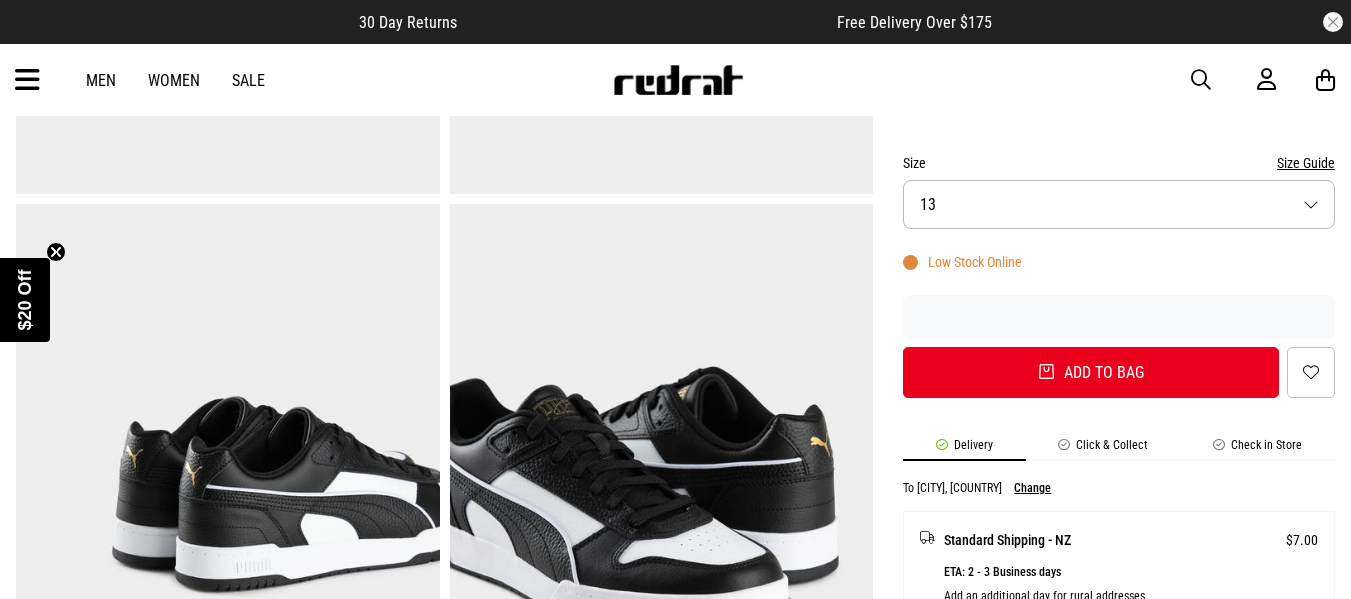 click on "Men" at bounding box center [101, 80] 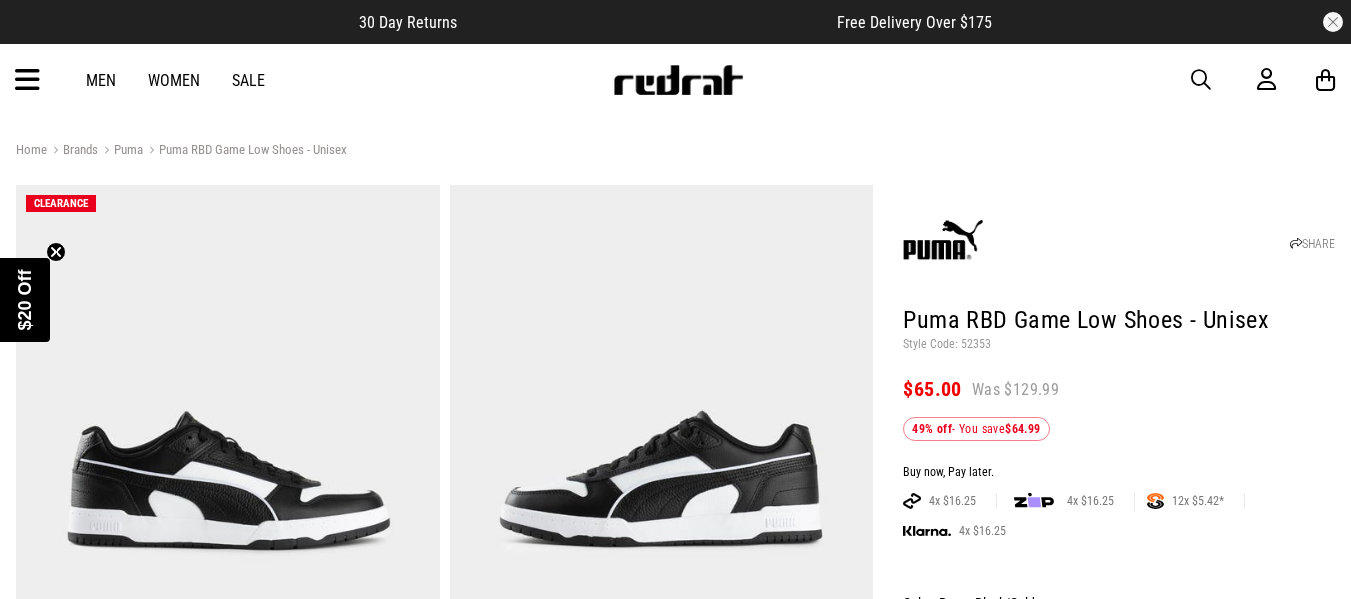scroll, scrollTop: 200, scrollLeft: 0, axis: vertical 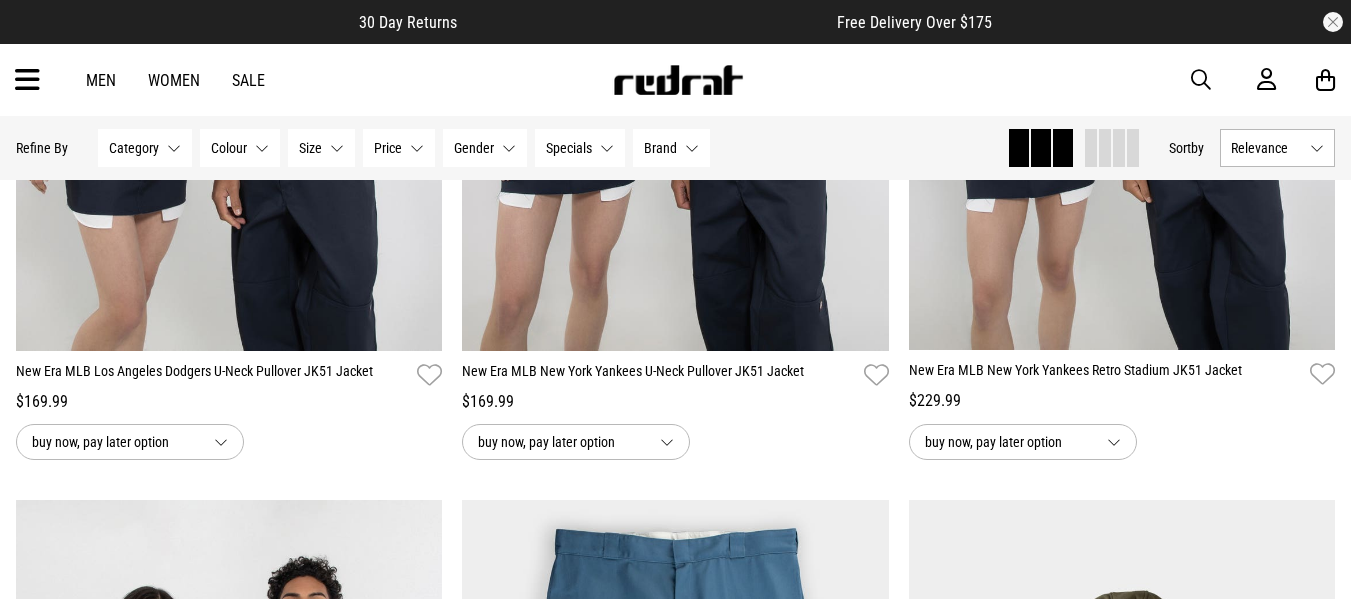 click on "Category  None selected" at bounding box center (145, 148) 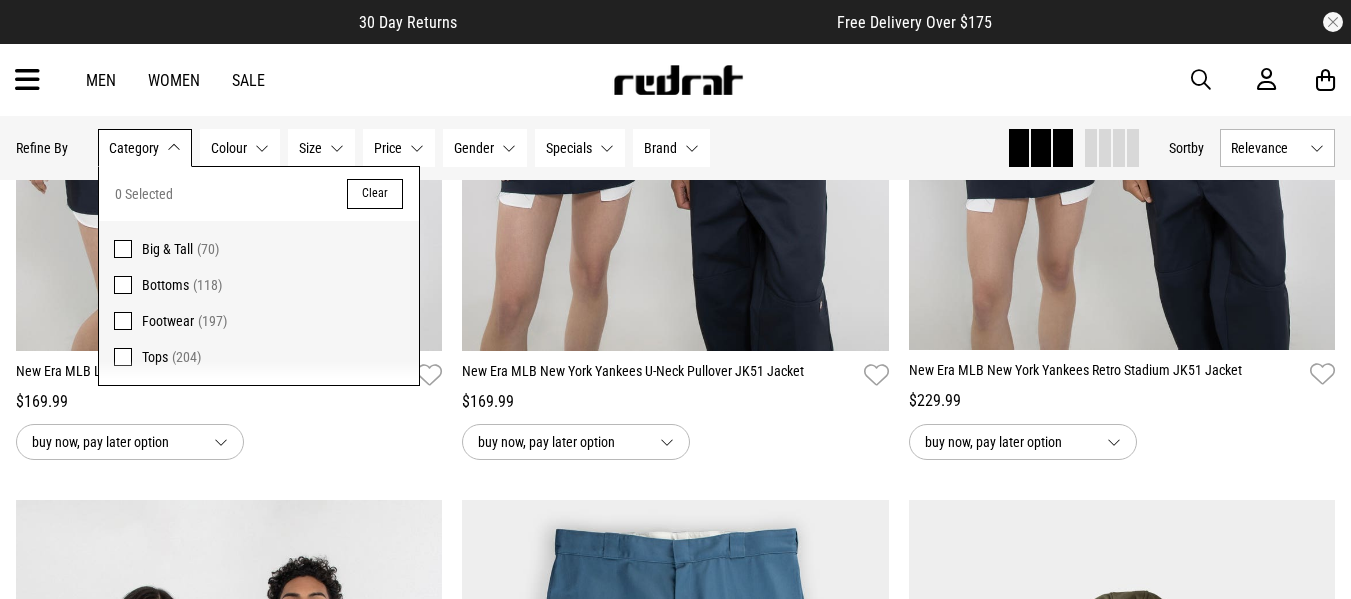 click on "Footwear (197)" at bounding box center [273, 321] 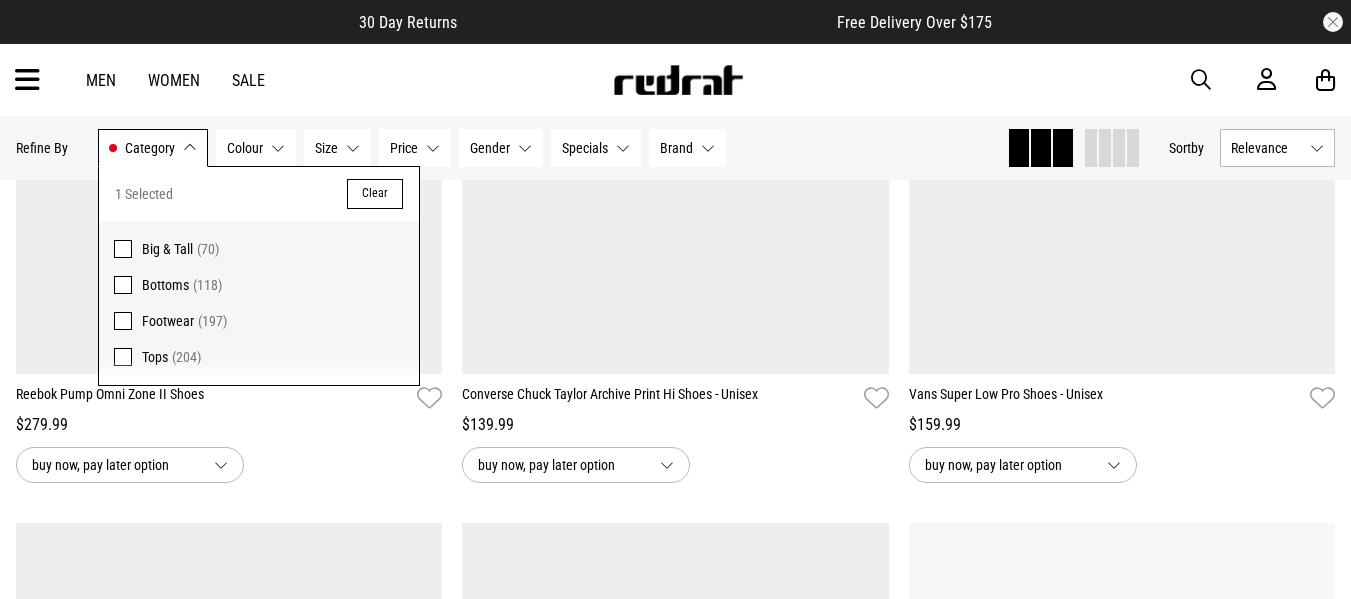 scroll, scrollTop: 624, scrollLeft: 0, axis: vertical 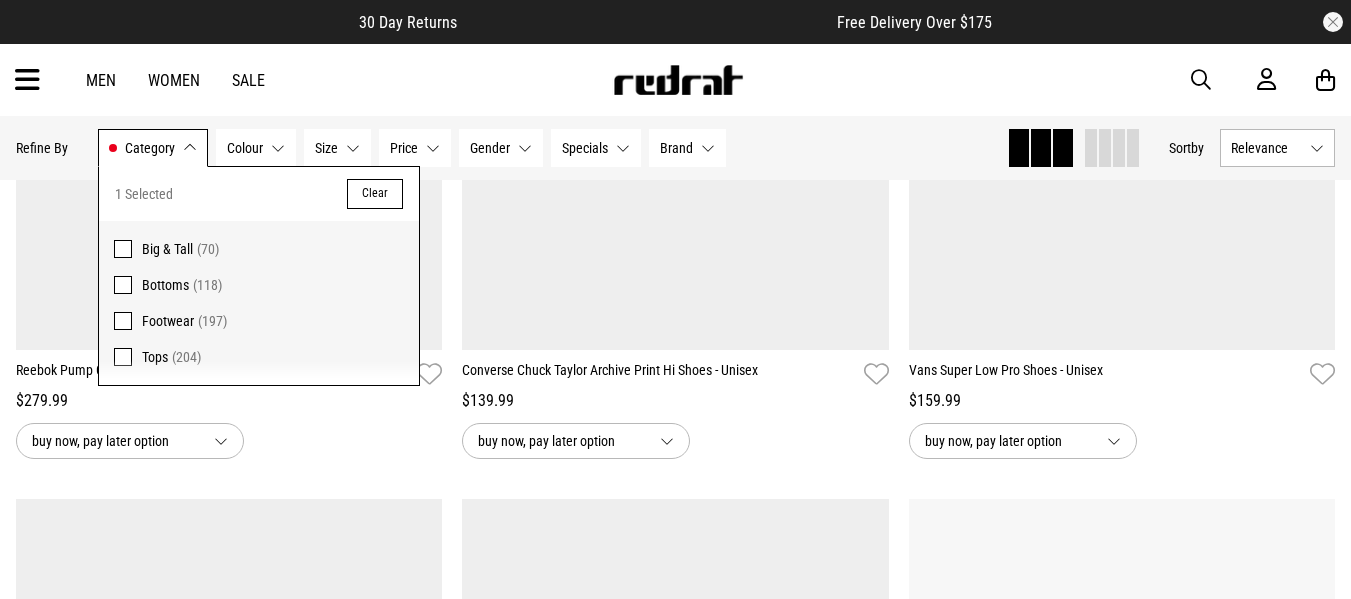 click on "Size  None selected" at bounding box center (337, 148) 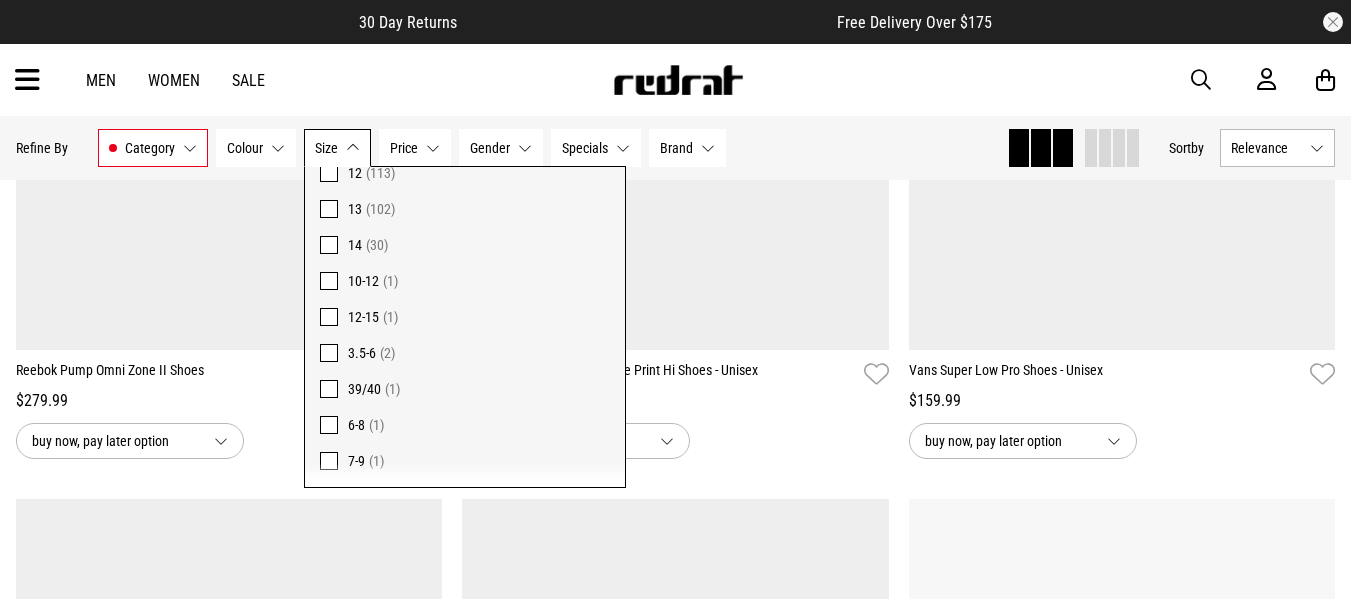 scroll, scrollTop: 300, scrollLeft: 0, axis: vertical 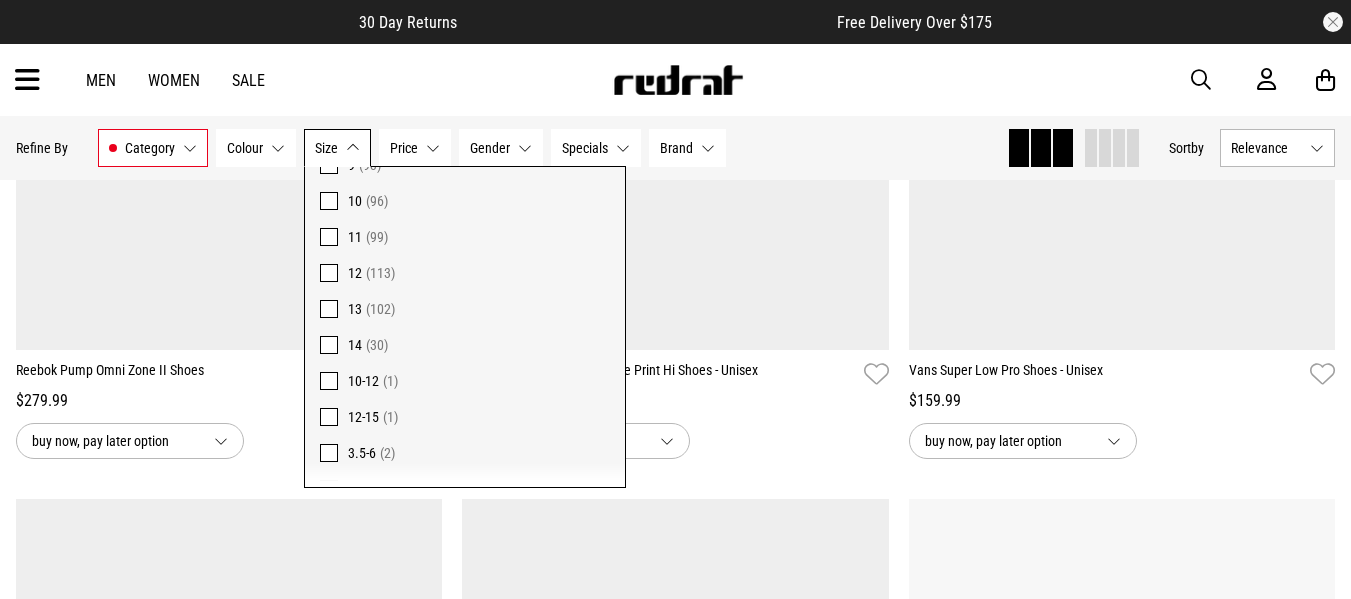 click at bounding box center (329, 237) 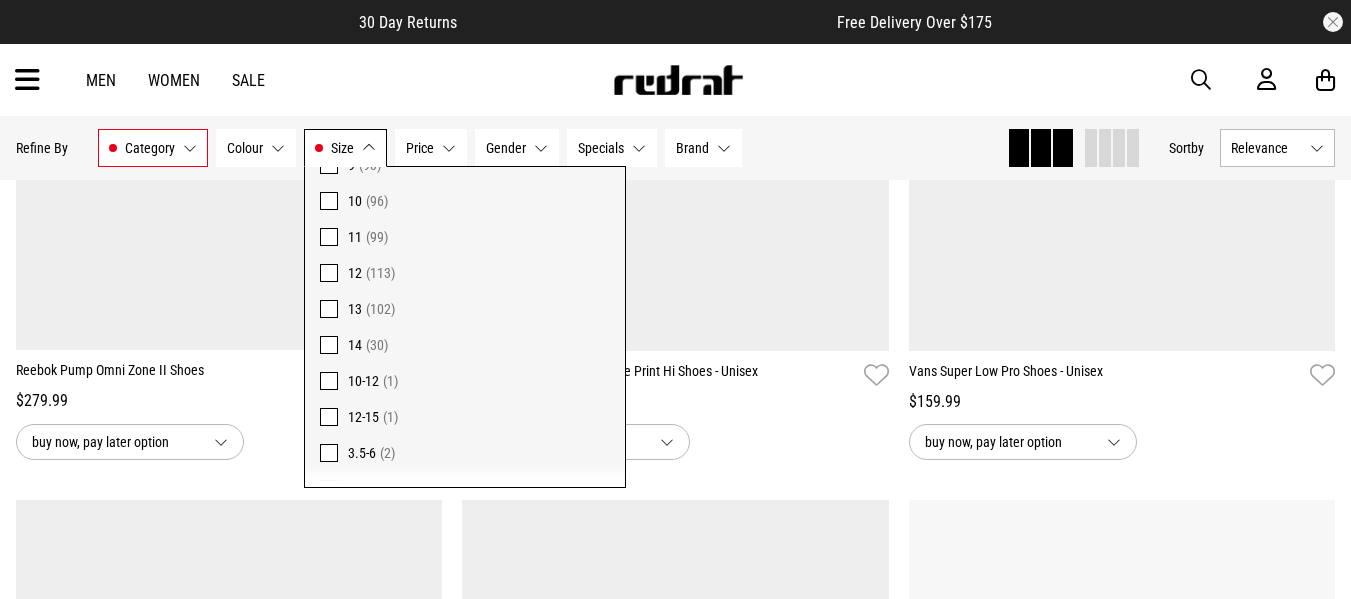 click on "Men   Women   Sale     Sign in     New       Back         Footwear       Back         Mens       Back         Womens       Back         Youth & Kids       Back         Jewellery       Back         Headwear       Back         Accessories       Back         Deals       Back         Sale   UP TO 60% OFF
Shop by Brand
adidas
Converse
New Era
See all brands     Gift Cards   Find a Store   Delivery   Returns & Exchanges   FAQ   Contact Us
Payment Options Only at Red Rat
Let's keep in touch
Back" at bounding box center [675, 80] 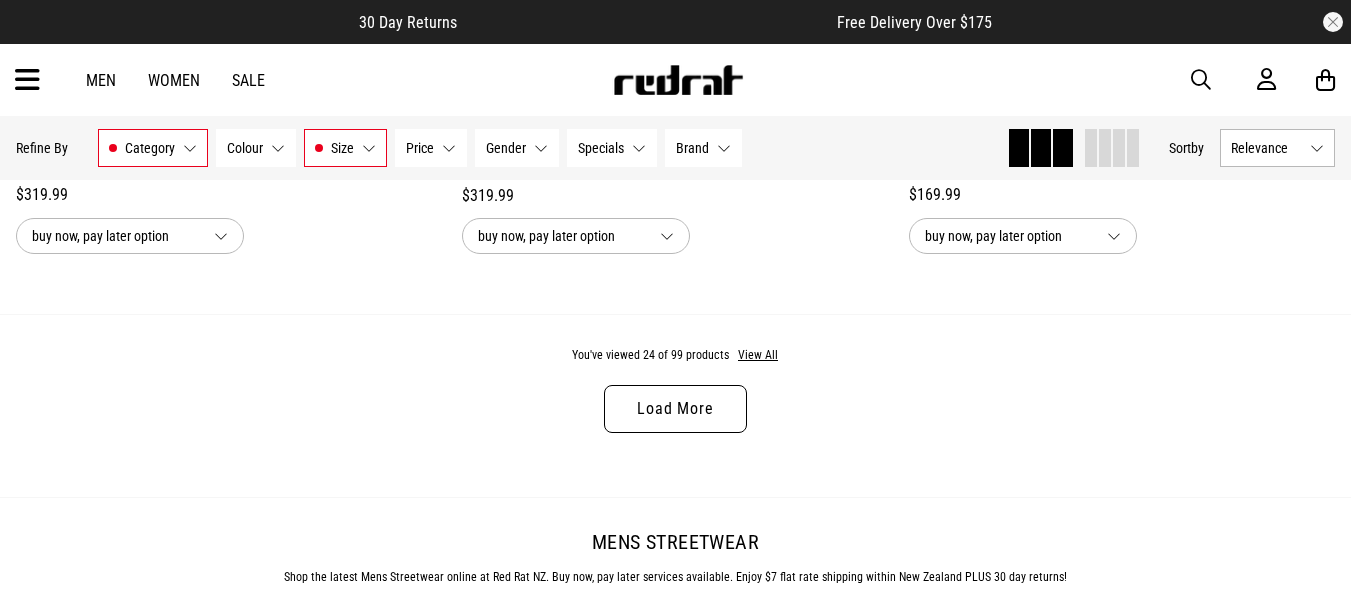 scroll, scrollTop: 6100, scrollLeft: 0, axis: vertical 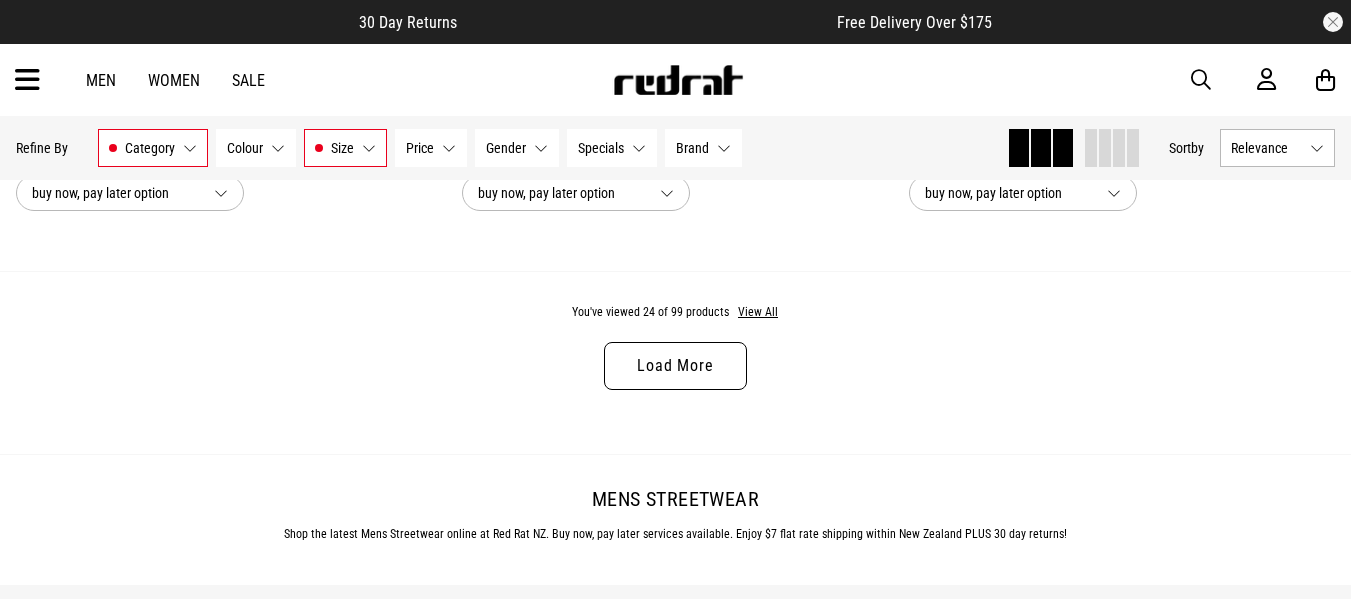click on "Load More" at bounding box center [675, 366] 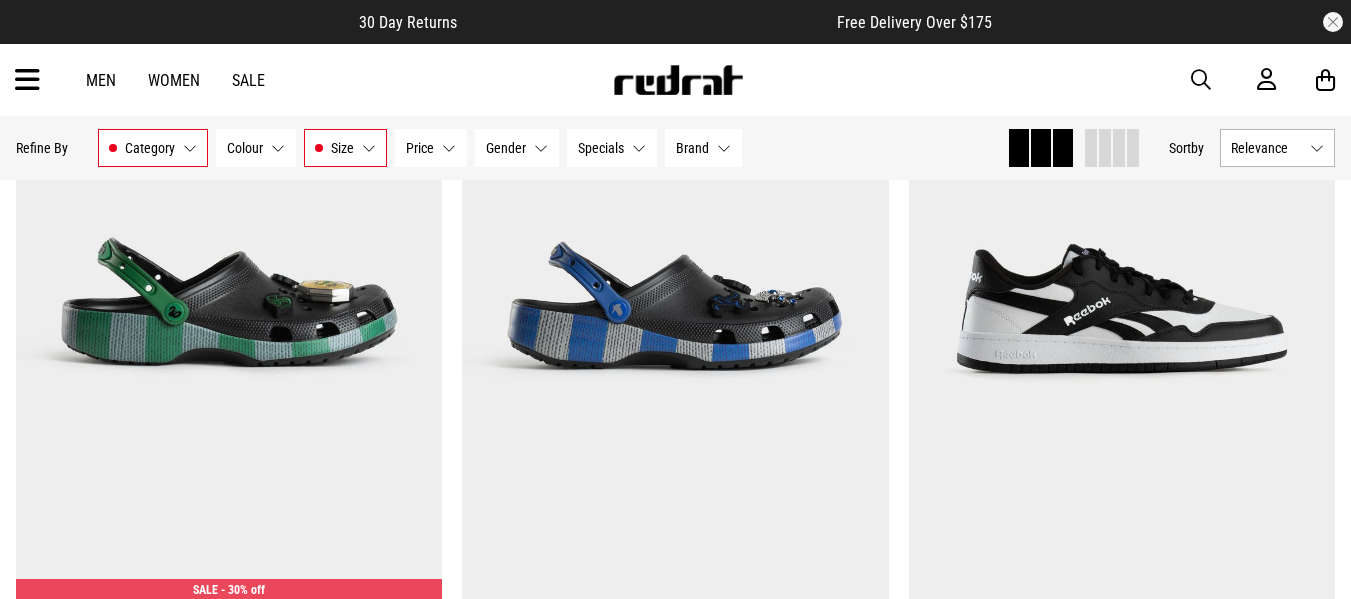 scroll, scrollTop: 7100, scrollLeft: 0, axis: vertical 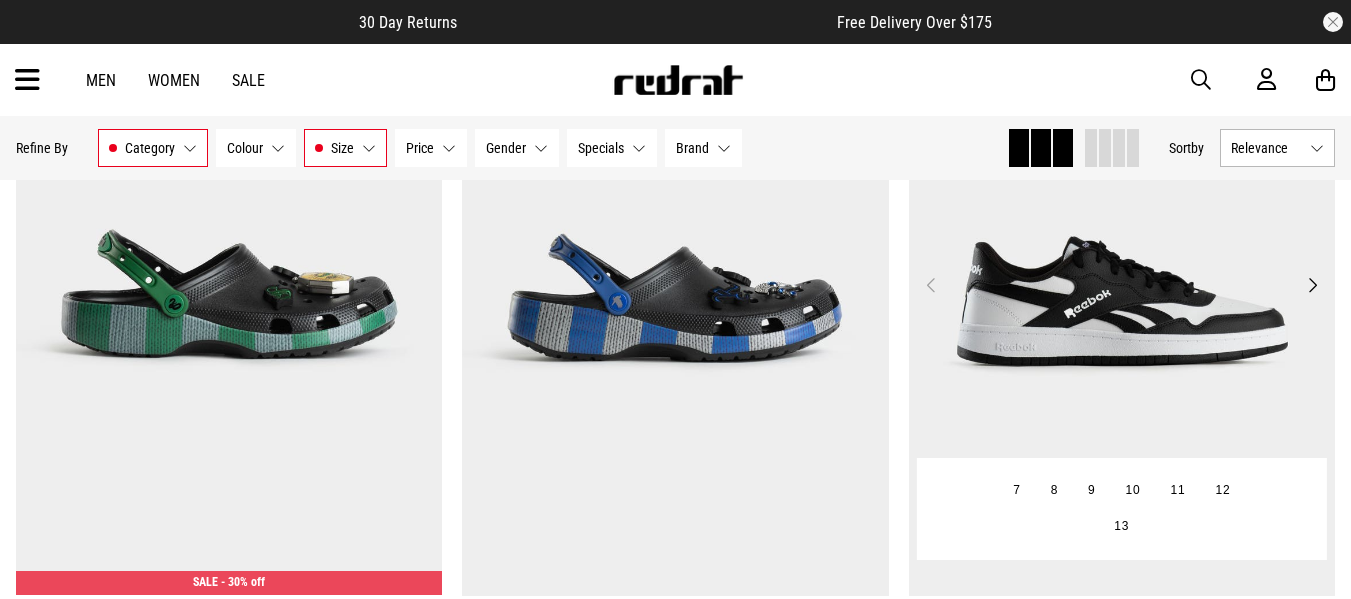 click on "Next" at bounding box center [1312, 285] 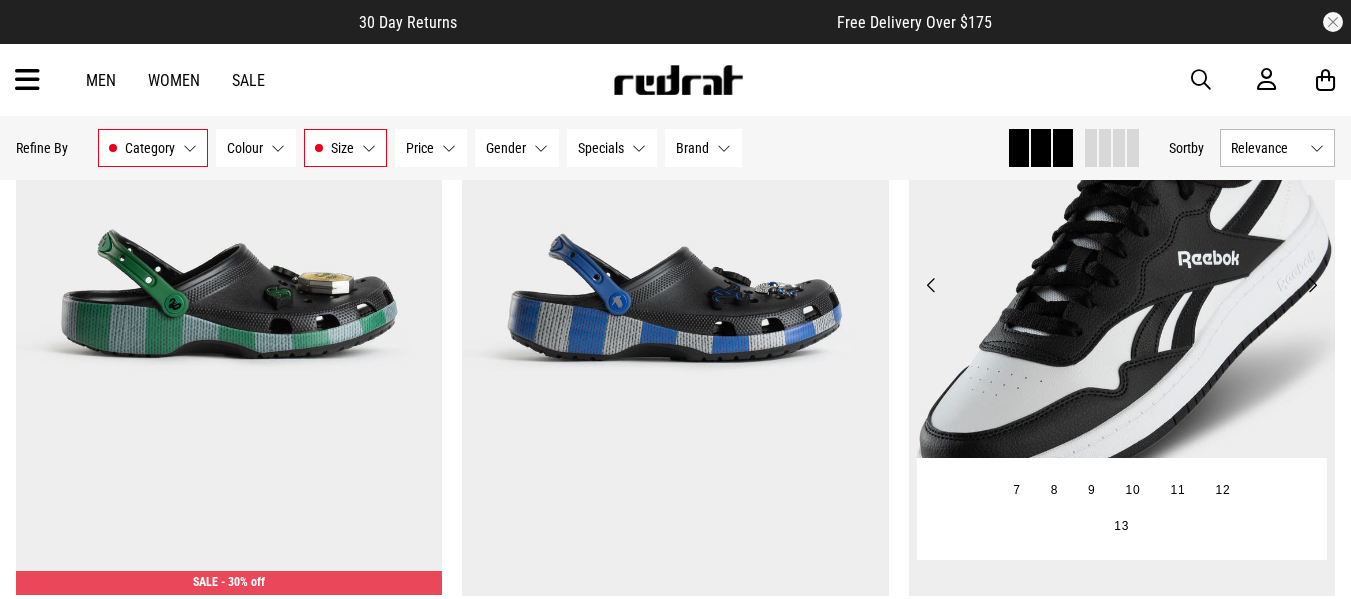 click on "Next" at bounding box center (1312, 285) 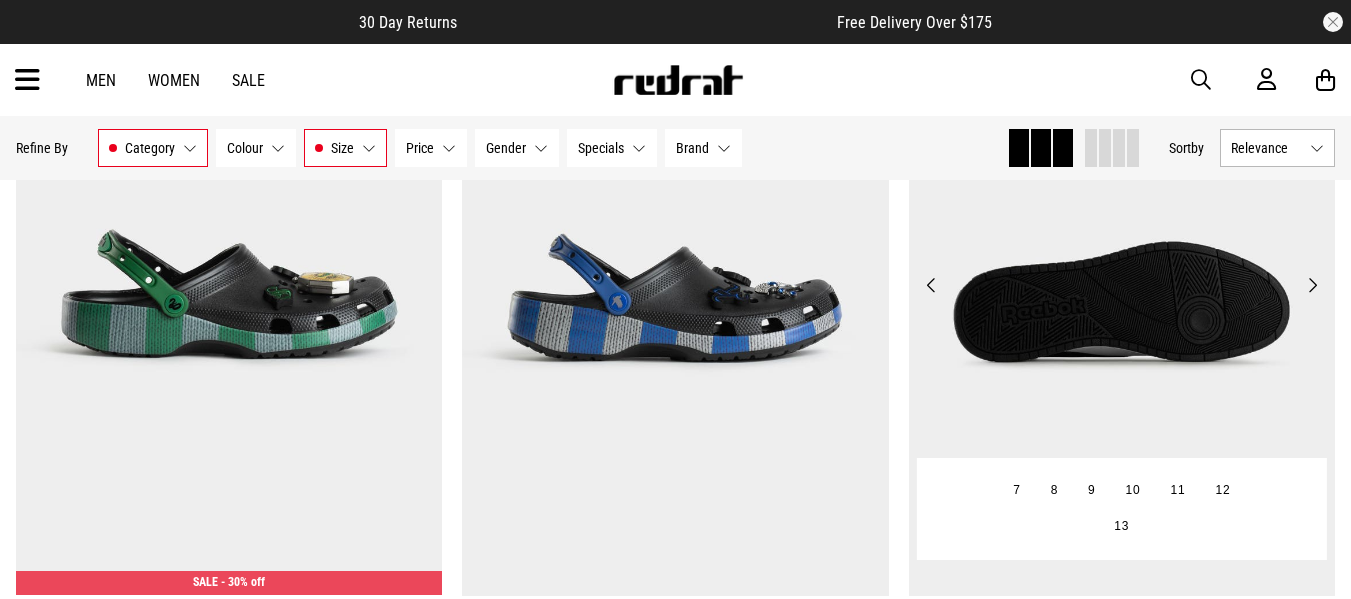 click on "Next" at bounding box center [1312, 285] 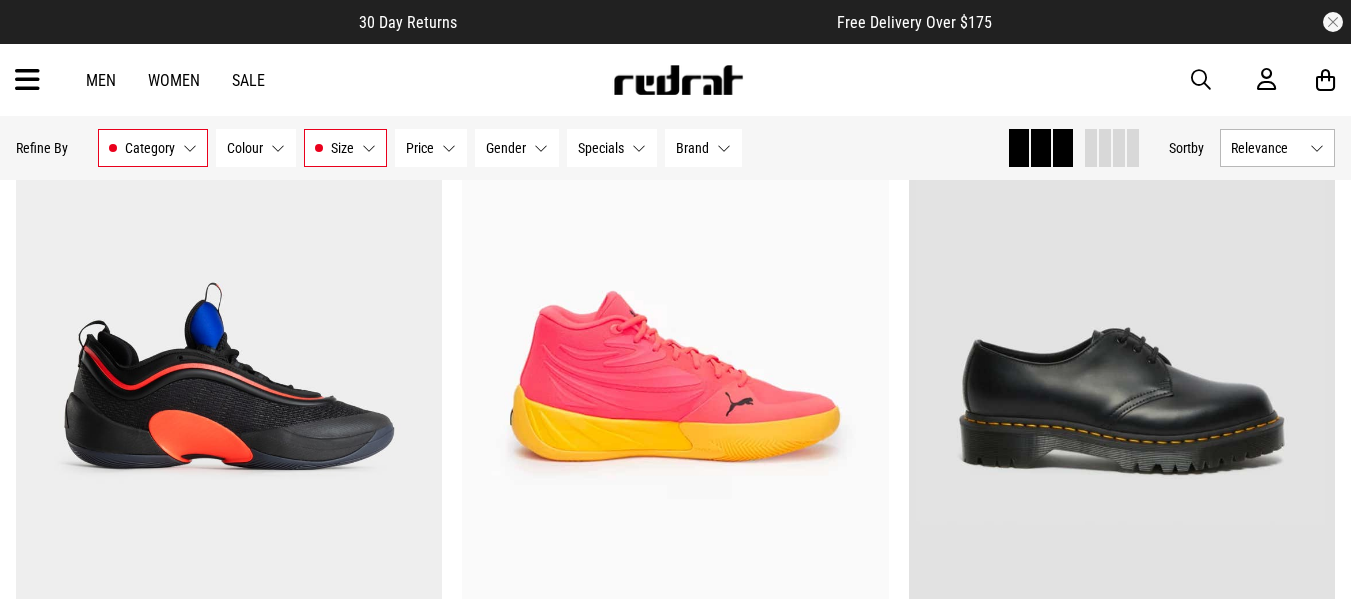 scroll, scrollTop: 12000, scrollLeft: 0, axis: vertical 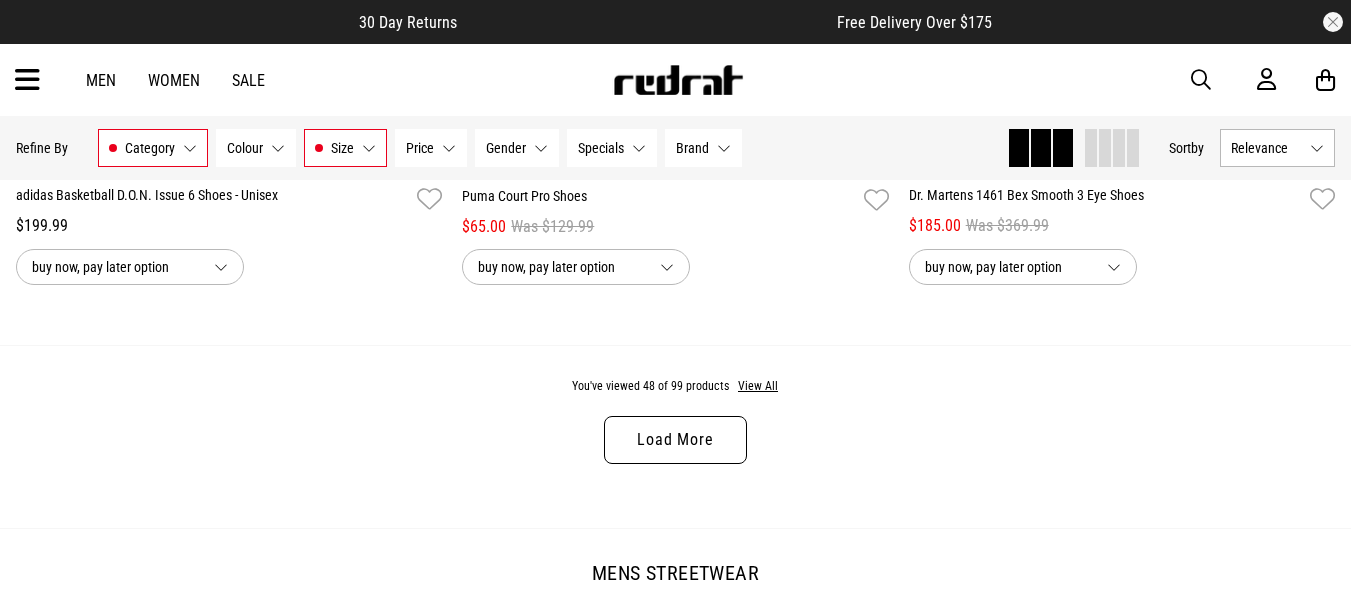 click on "Load More" at bounding box center (675, 440) 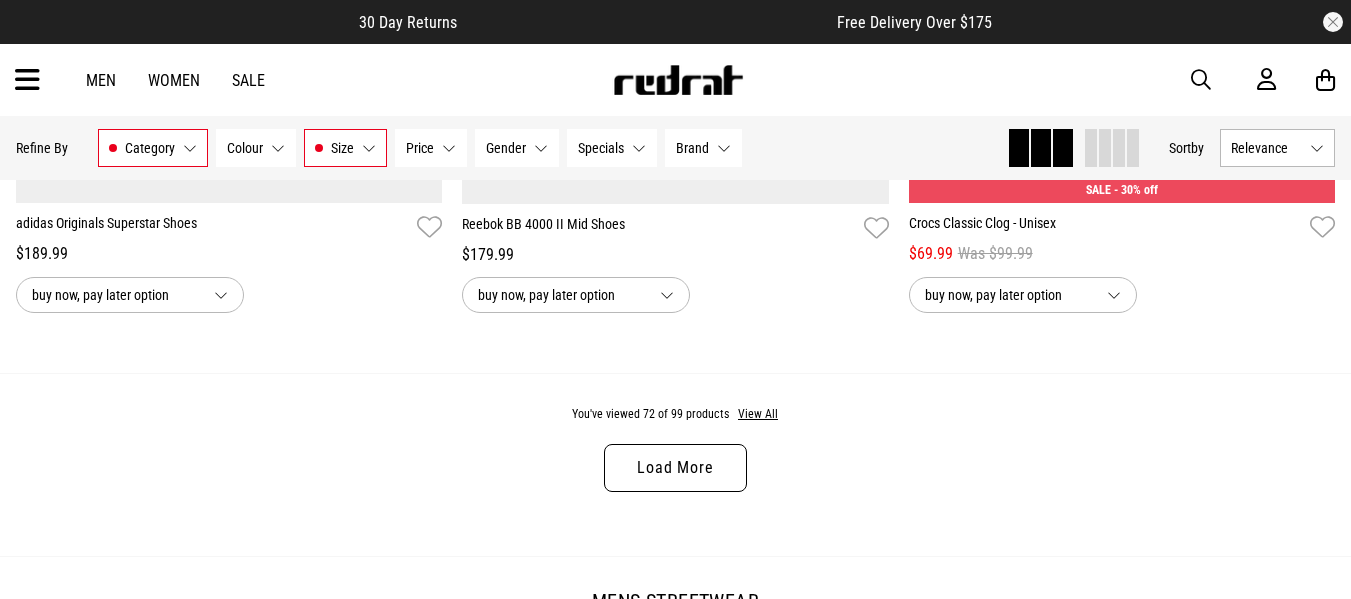 scroll, scrollTop: 18000, scrollLeft: 0, axis: vertical 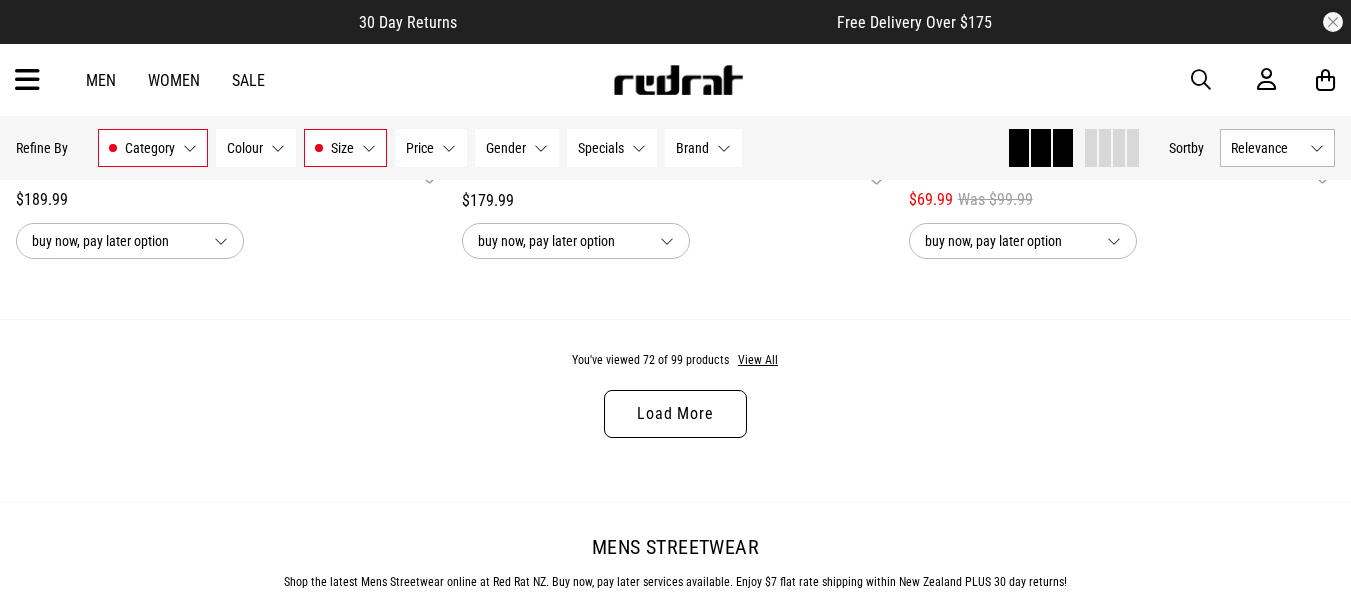 click on "Load More" at bounding box center [675, 414] 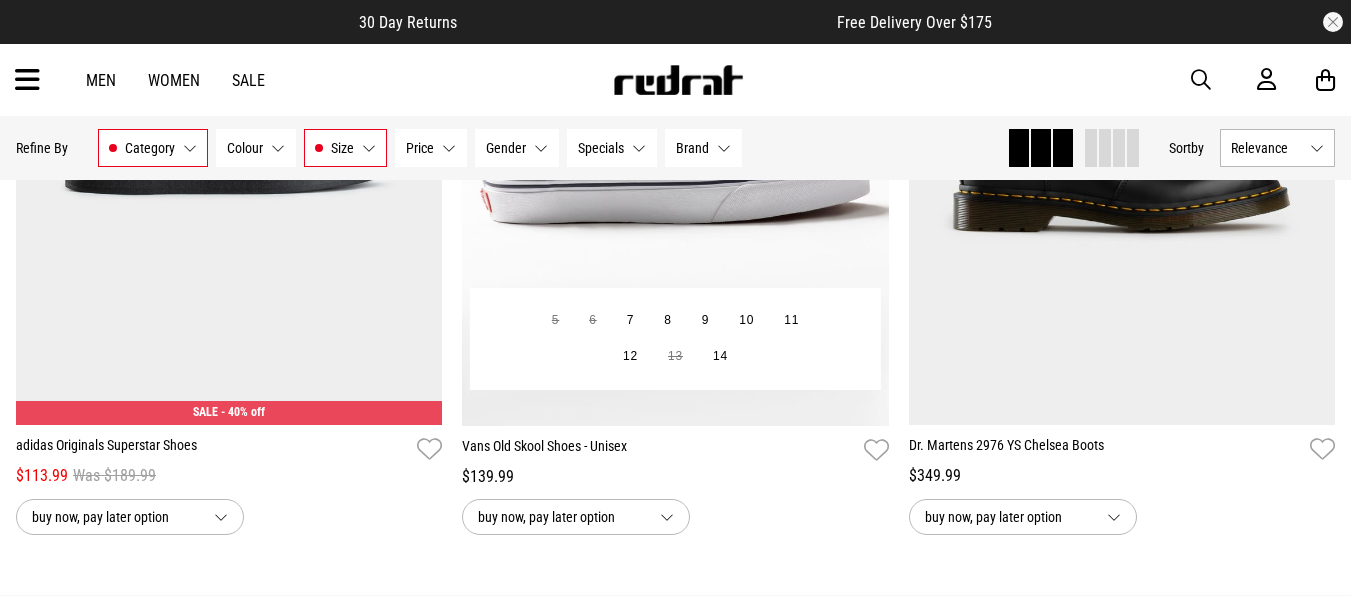 scroll, scrollTop: 23900, scrollLeft: 0, axis: vertical 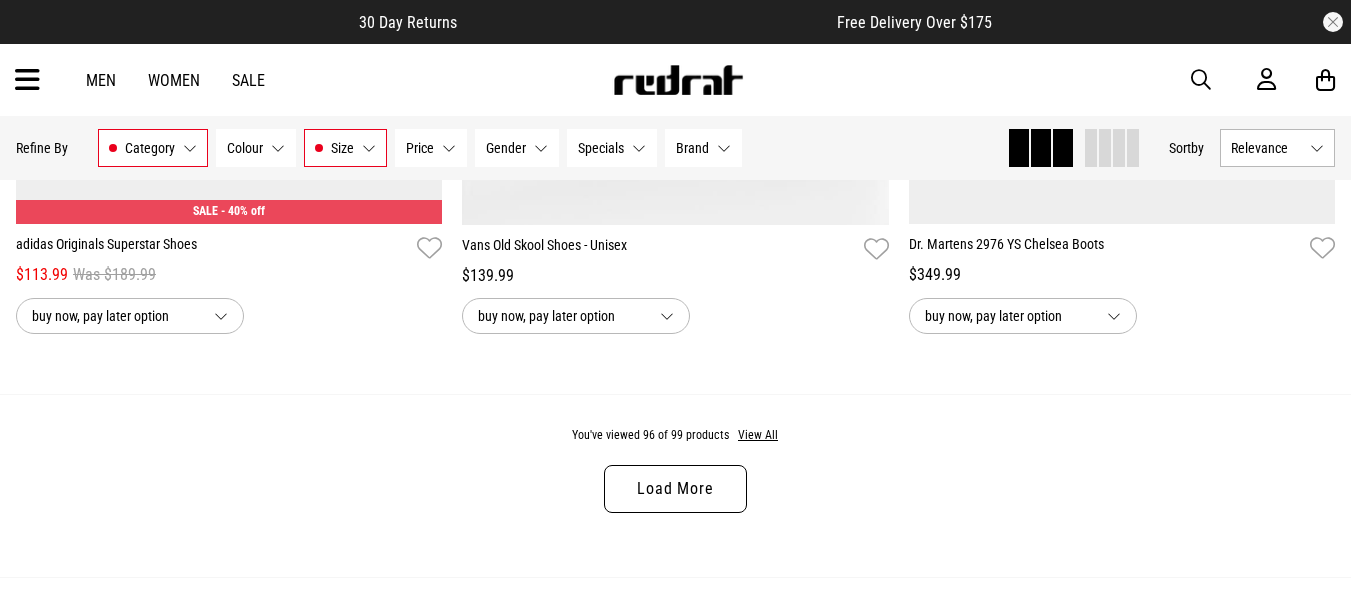 click on "Load More" at bounding box center [675, 489] 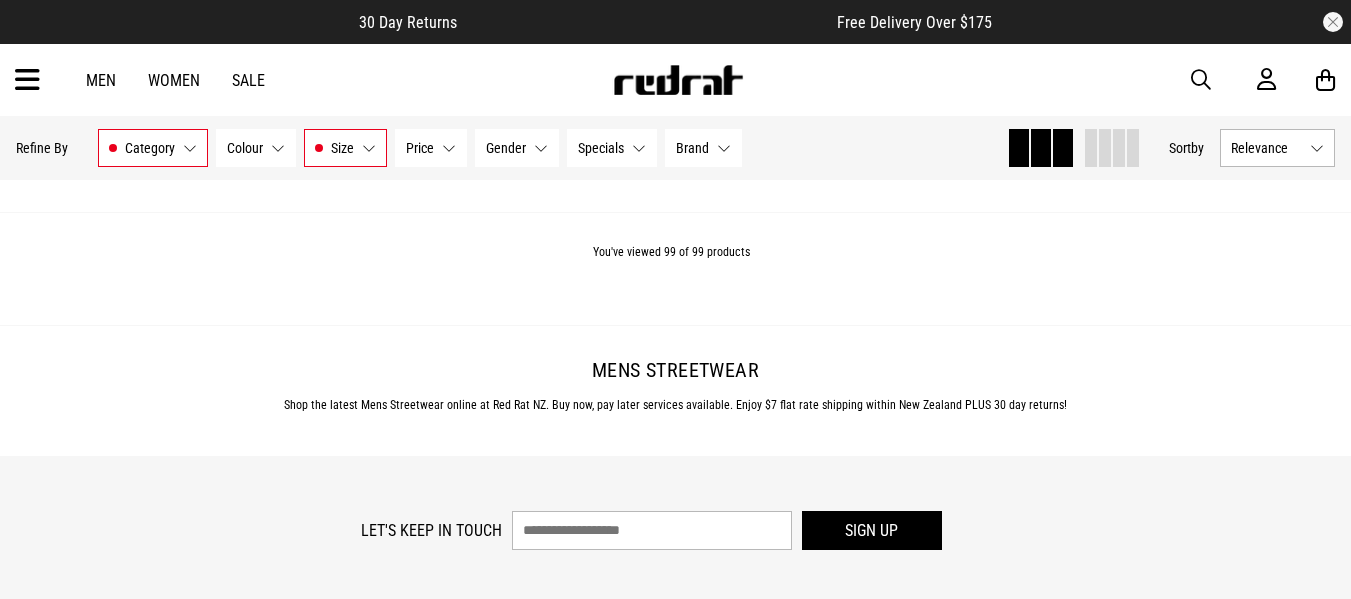 scroll, scrollTop: 24900, scrollLeft: 0, axis: vertical 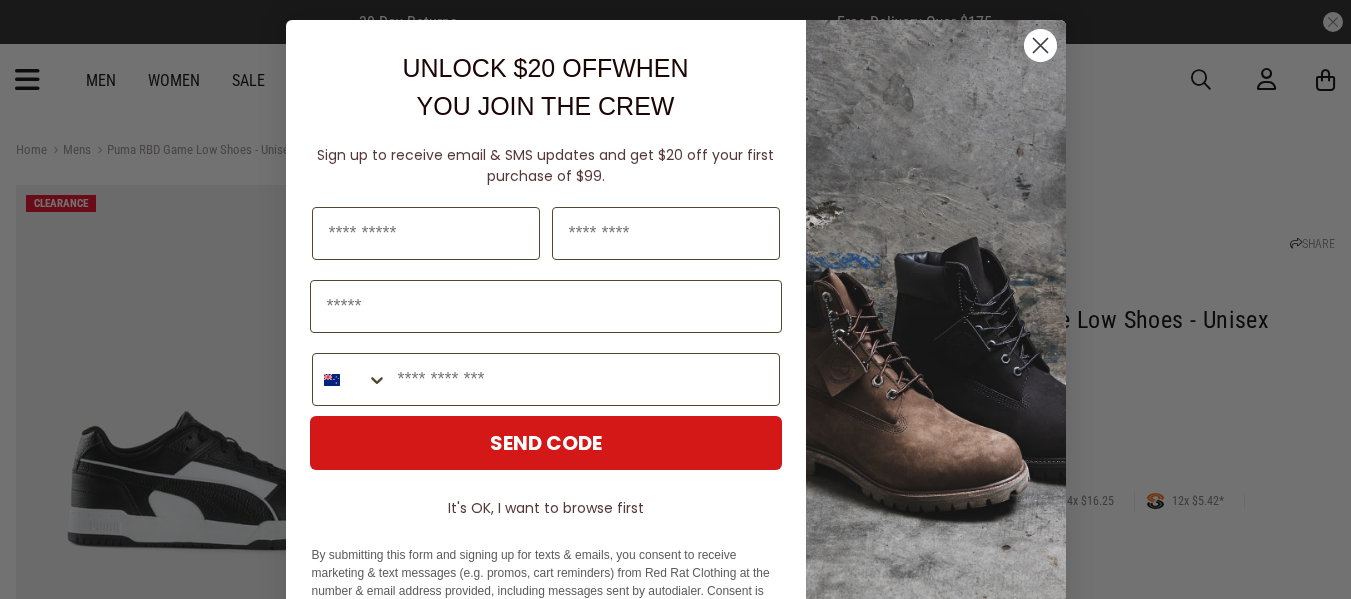 click 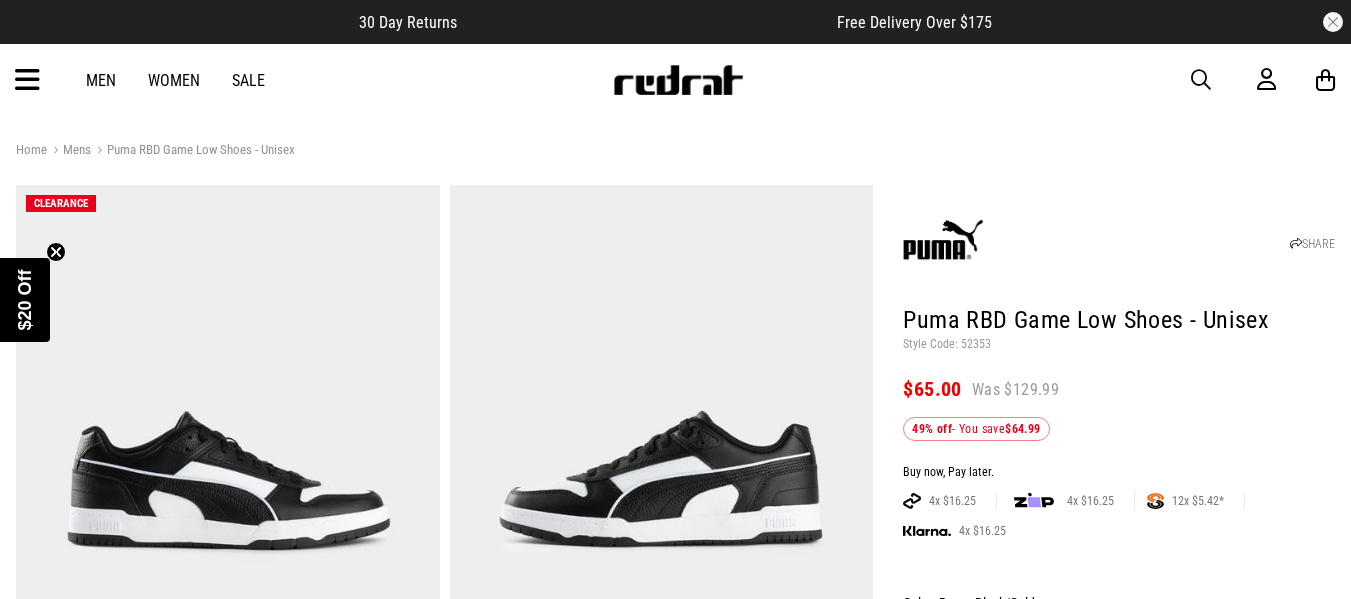 scroll, scrollTop: 100, scrollLeft: 0, axis: vertical 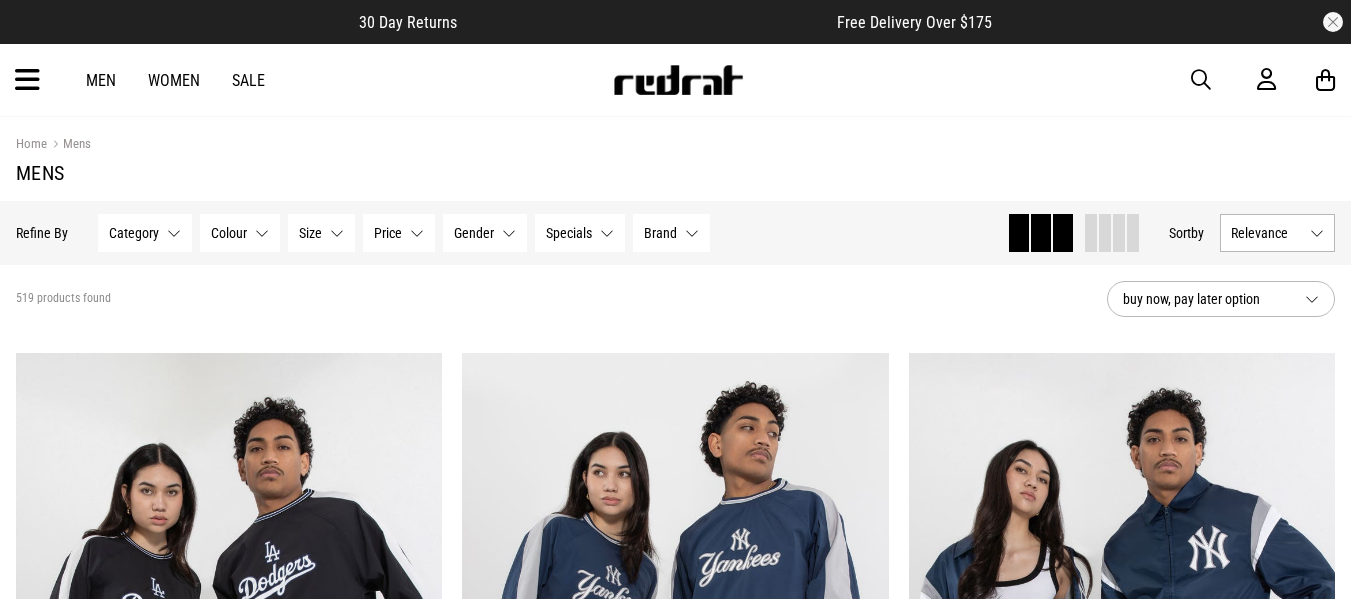click on "Category" at bounding box center [134, 233] 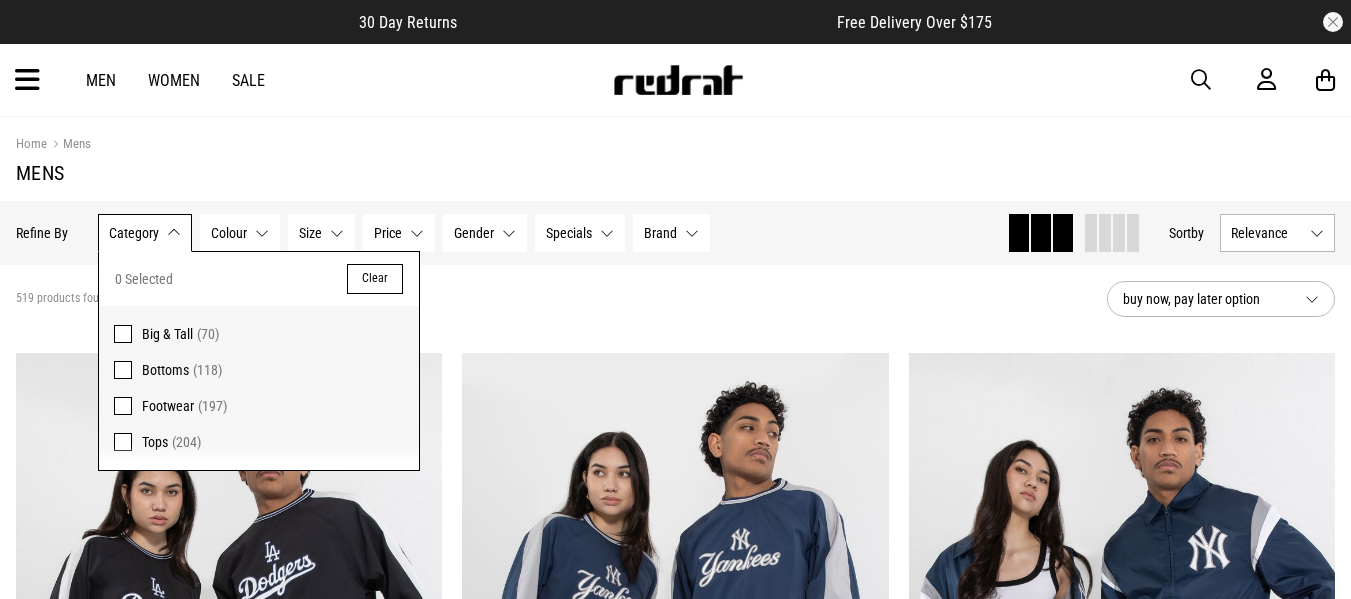 click on "Footwear" at bounding box center [168, 406] 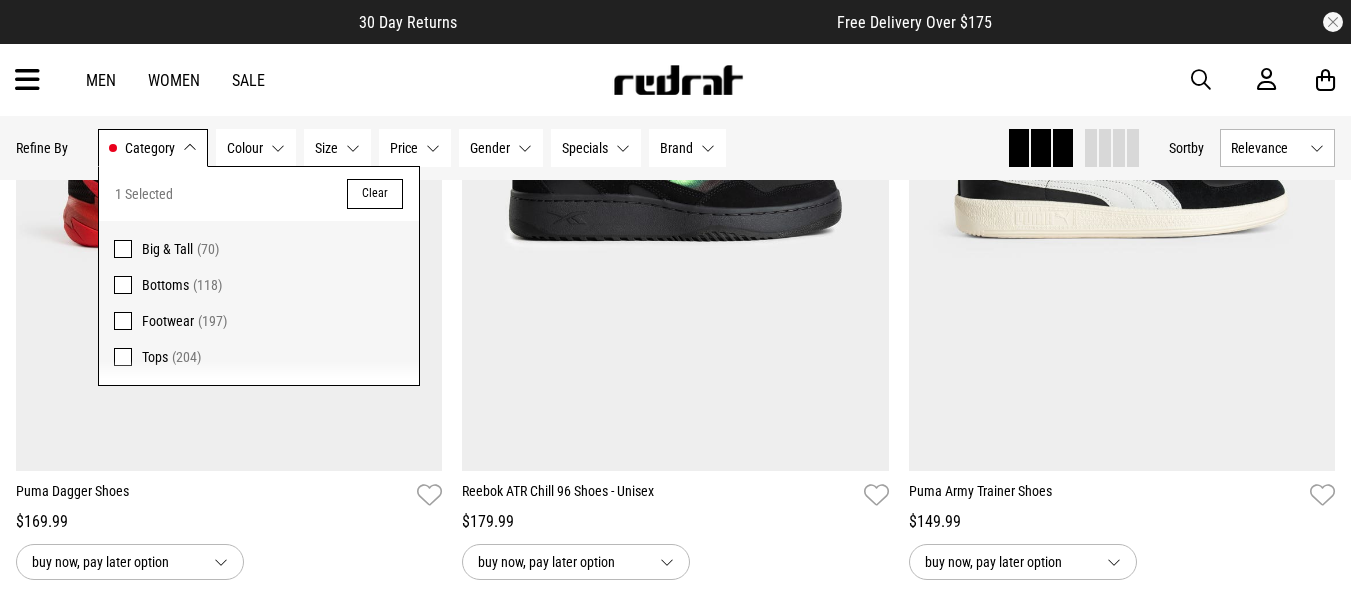 scroll, scrollTop: 2100, scrollLeft: 0, axis: vertical 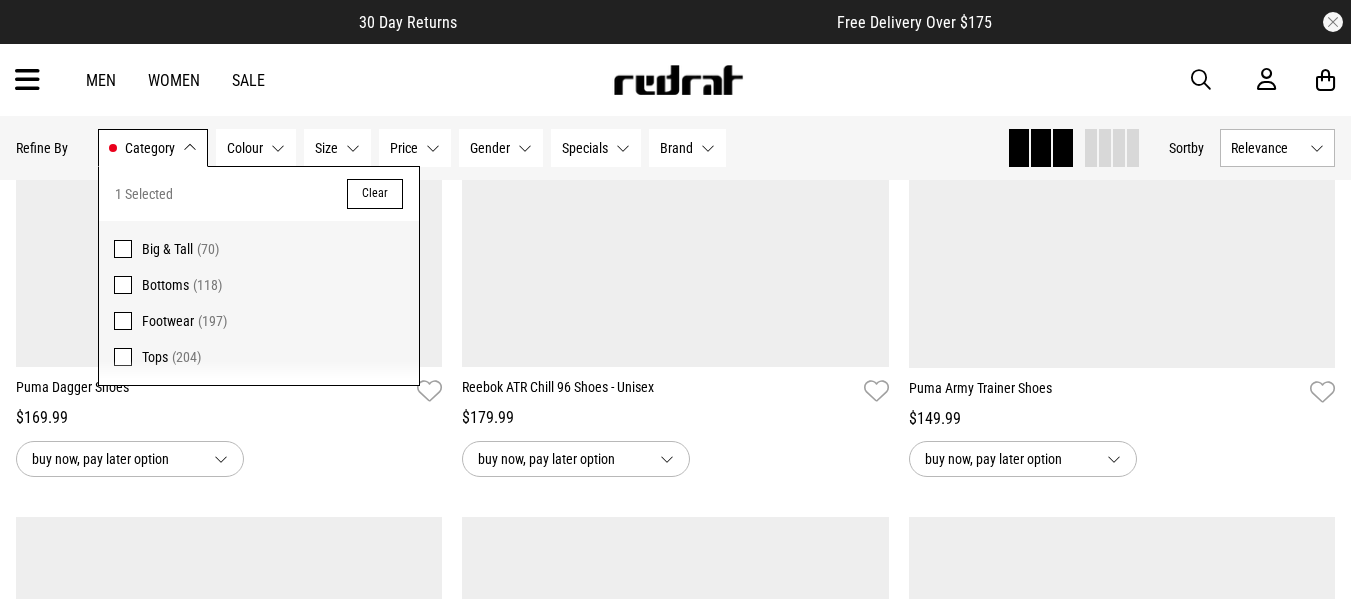 click on "Relevance" at bounding box center (1266, 148) 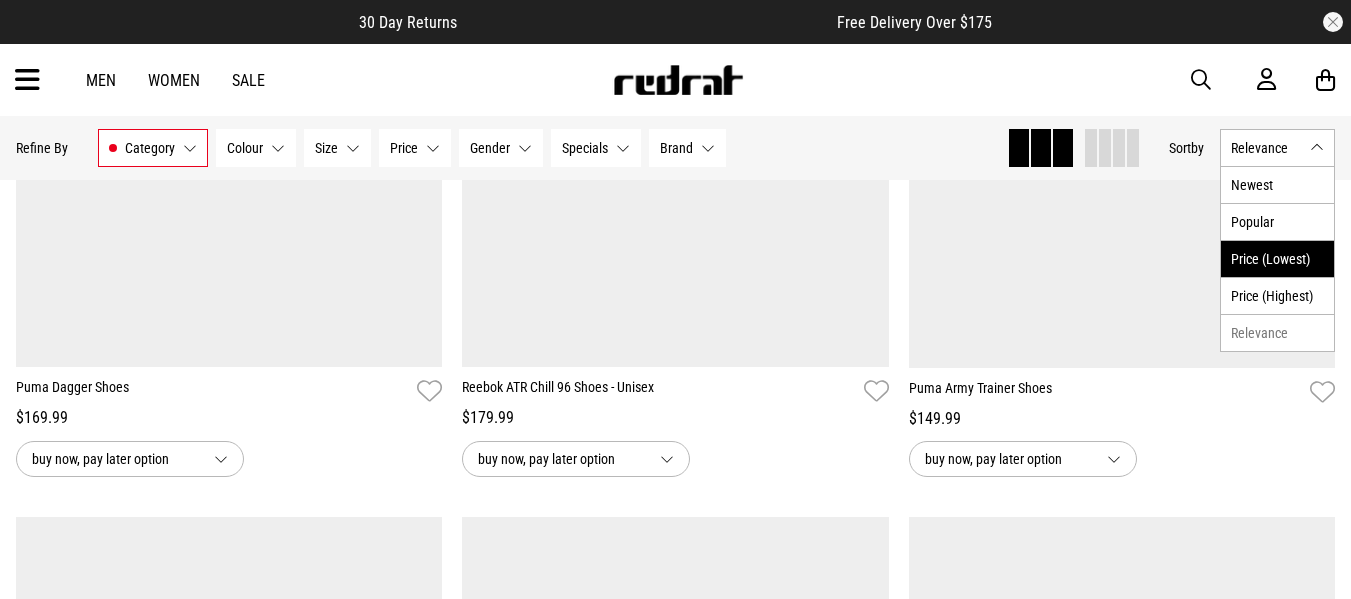 click on "Price (Lowest)" at bounding box center [1277, 258] 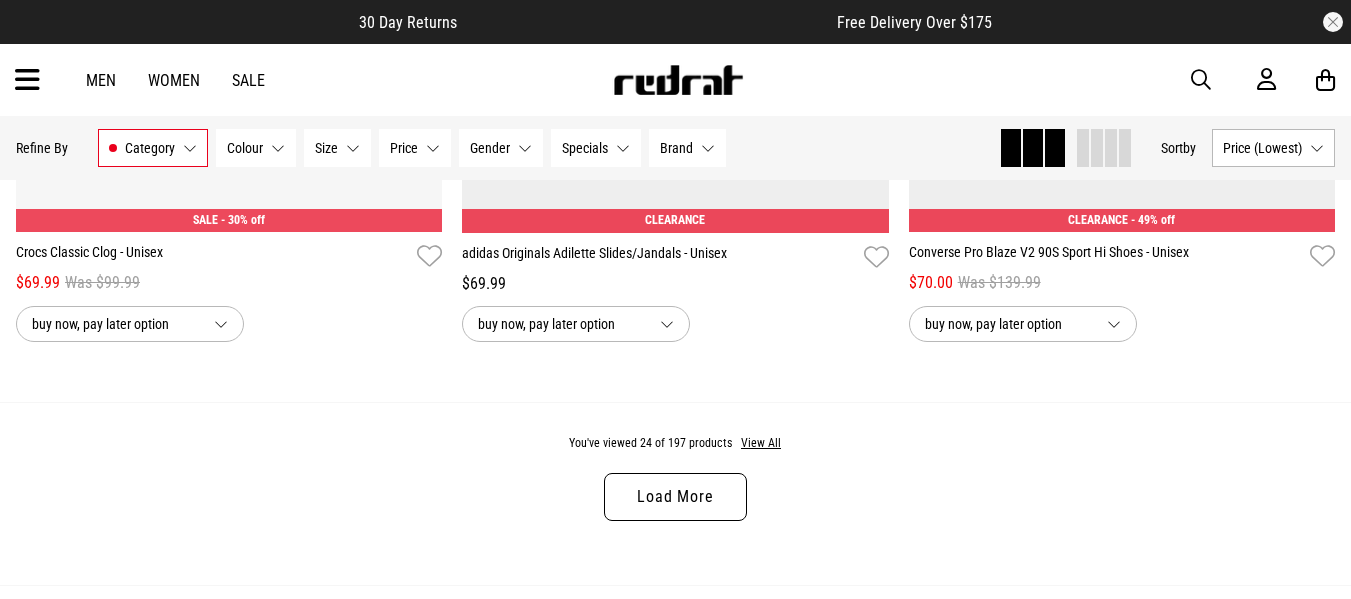 scroll, scrollTop: 6100, scrollLeft: 0, axis: vertical 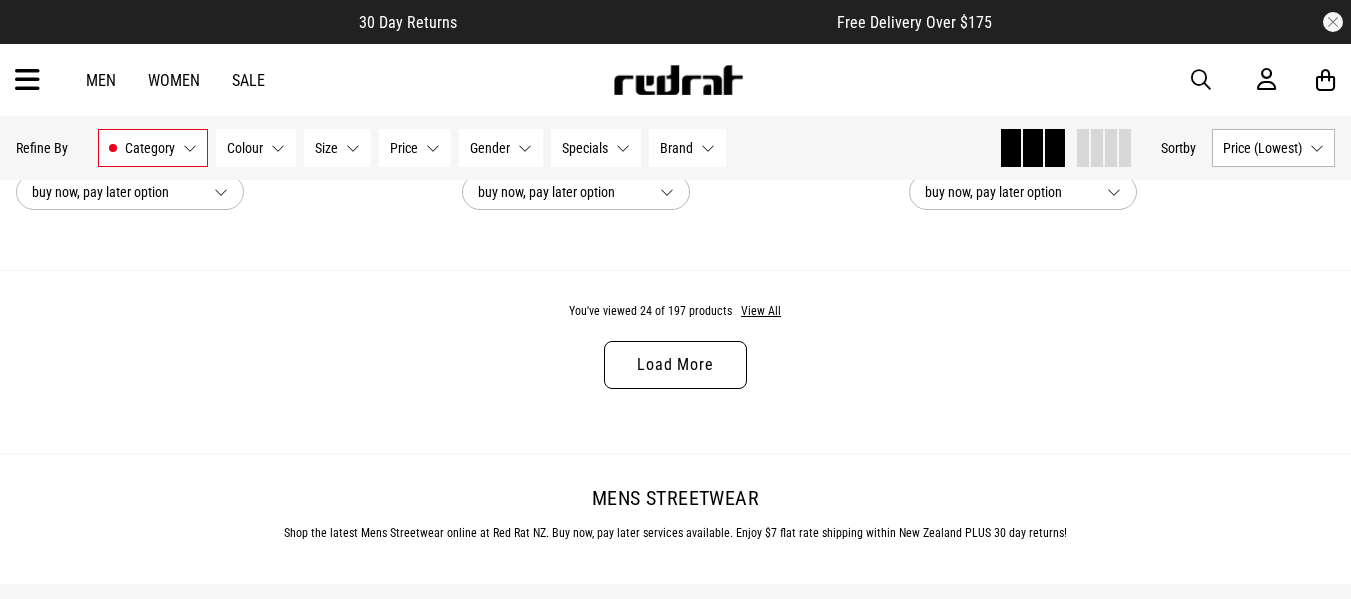 click on "Load More" at bounding box center [675, 365] 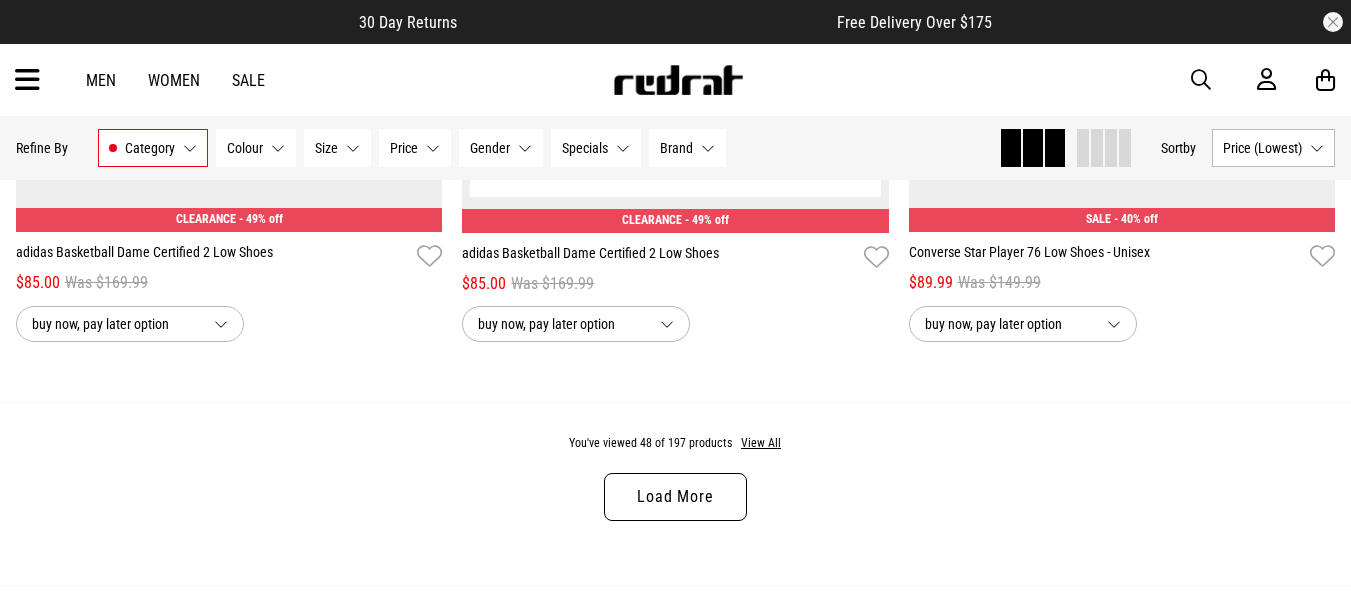 scroll, scrollTop: 12100, scrollLeft: 0, axis: vertical 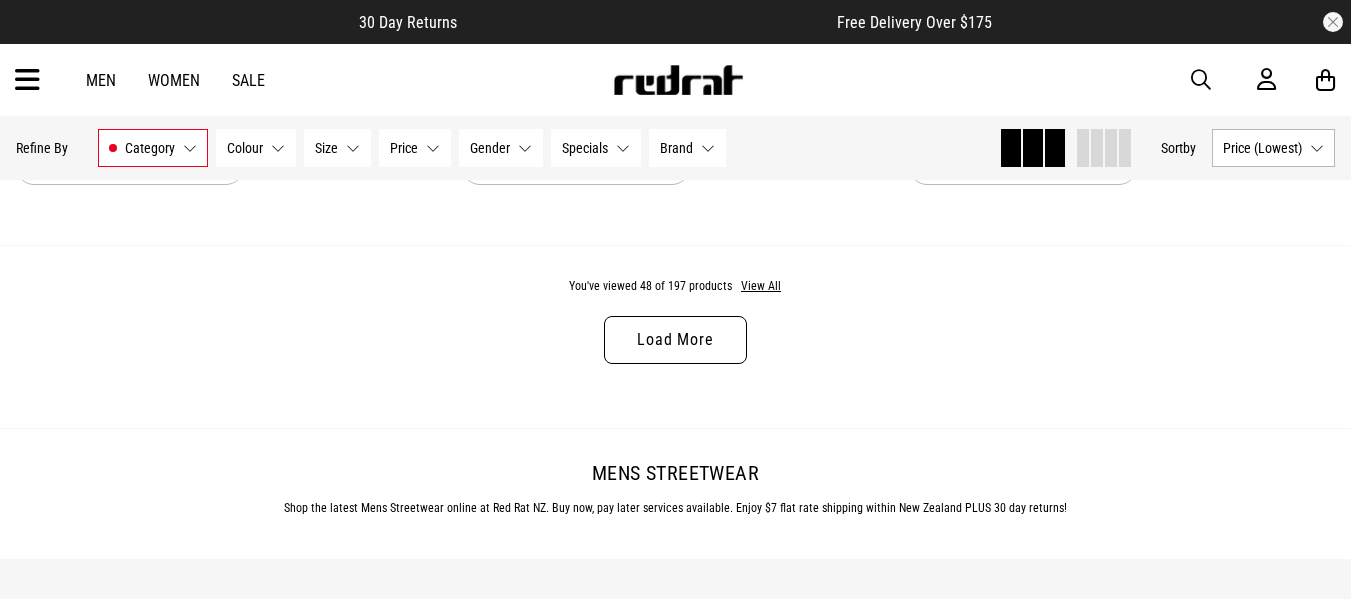 click on "Load More" at bounding box center (675, 340) 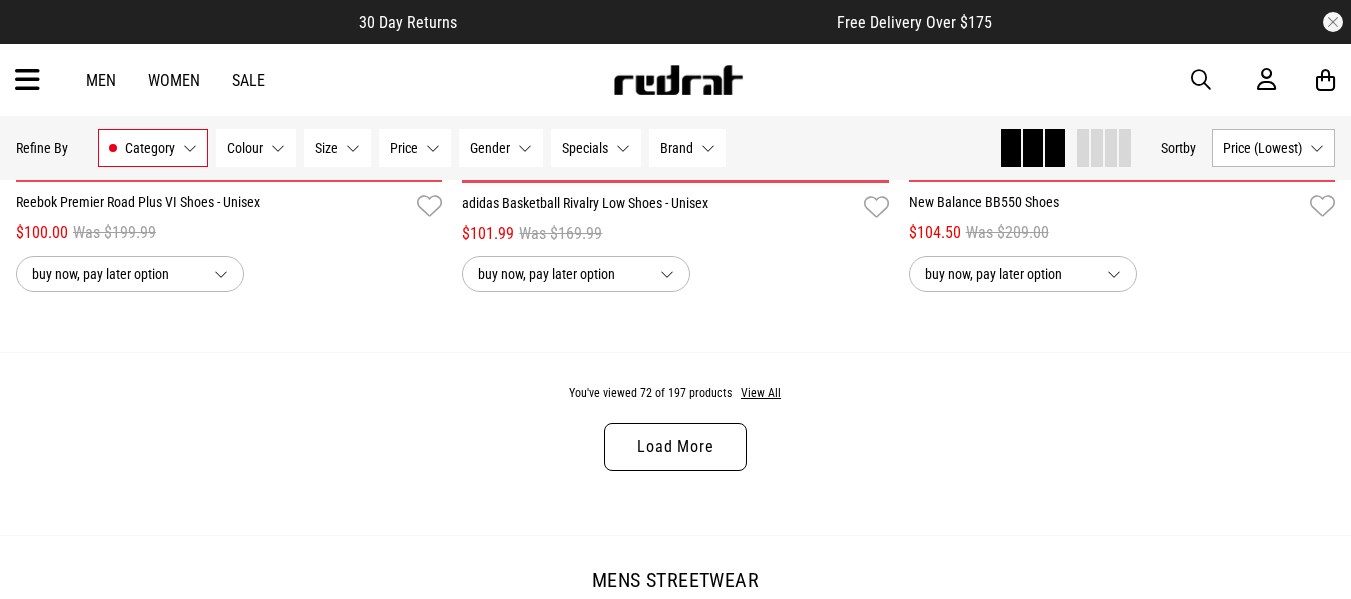 scroll, scrollTop: 18200, scrollLeft: 0, axis: vertical 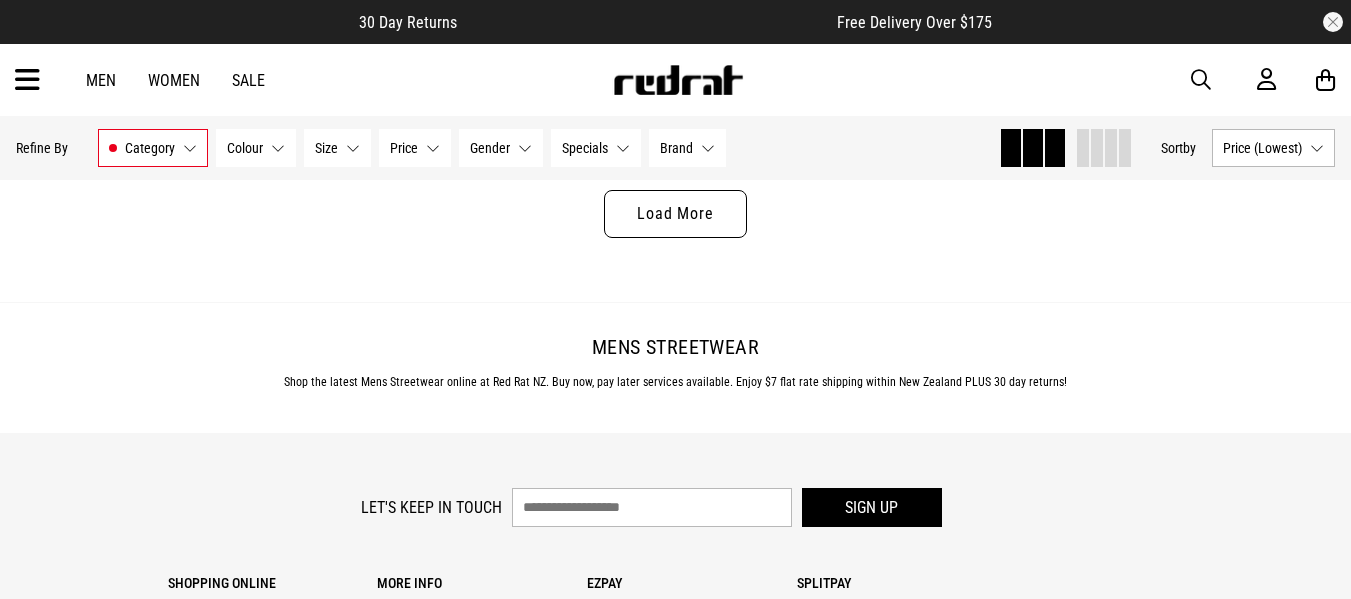 click on "Load More" at bounding box center [675, 214] 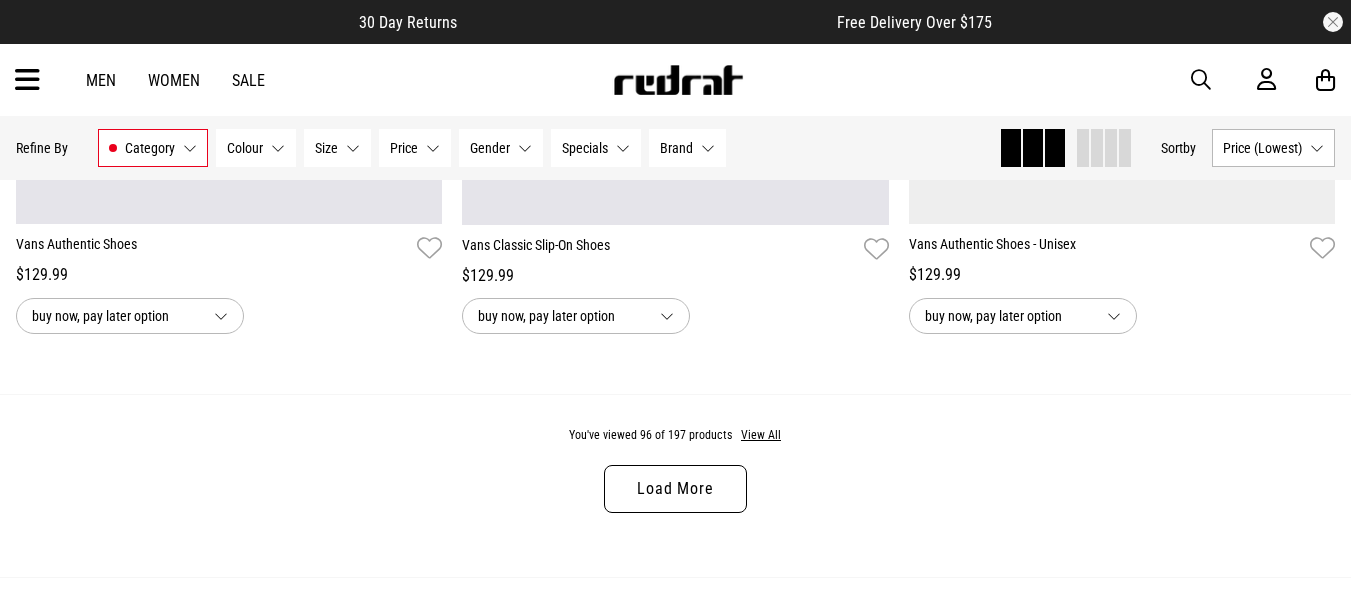 scroll, scrollTop: 24300, scrollLeft: 0, axis: vertical 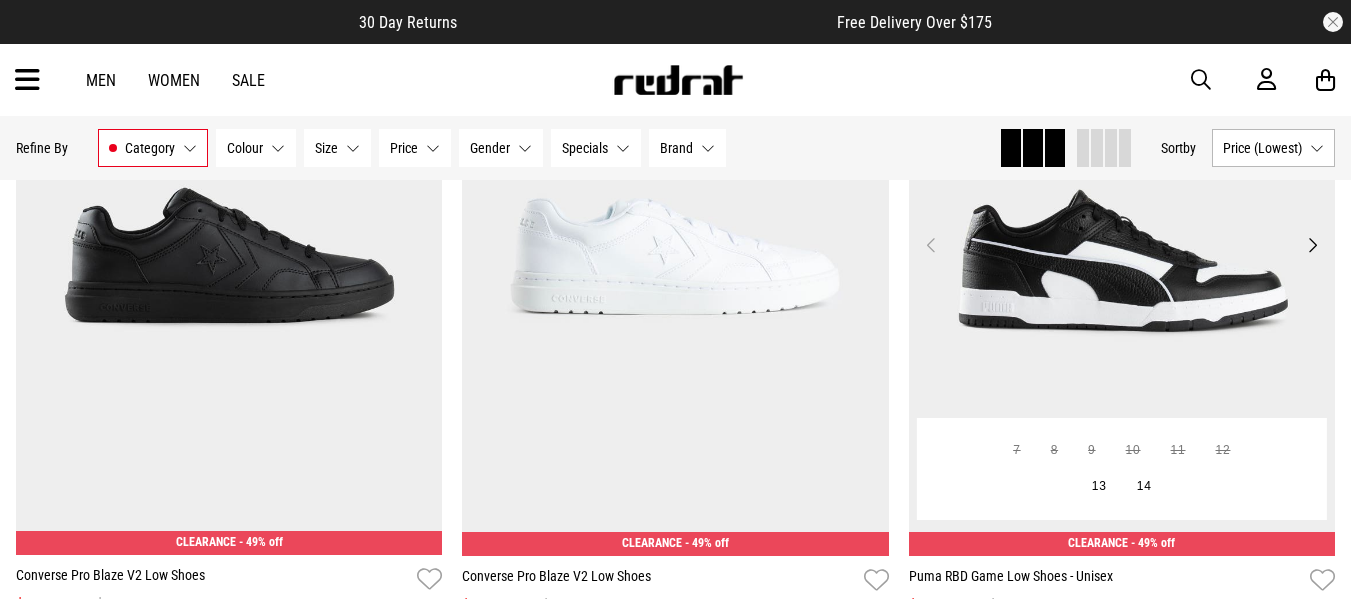 click at bounding box center (1122, 257) 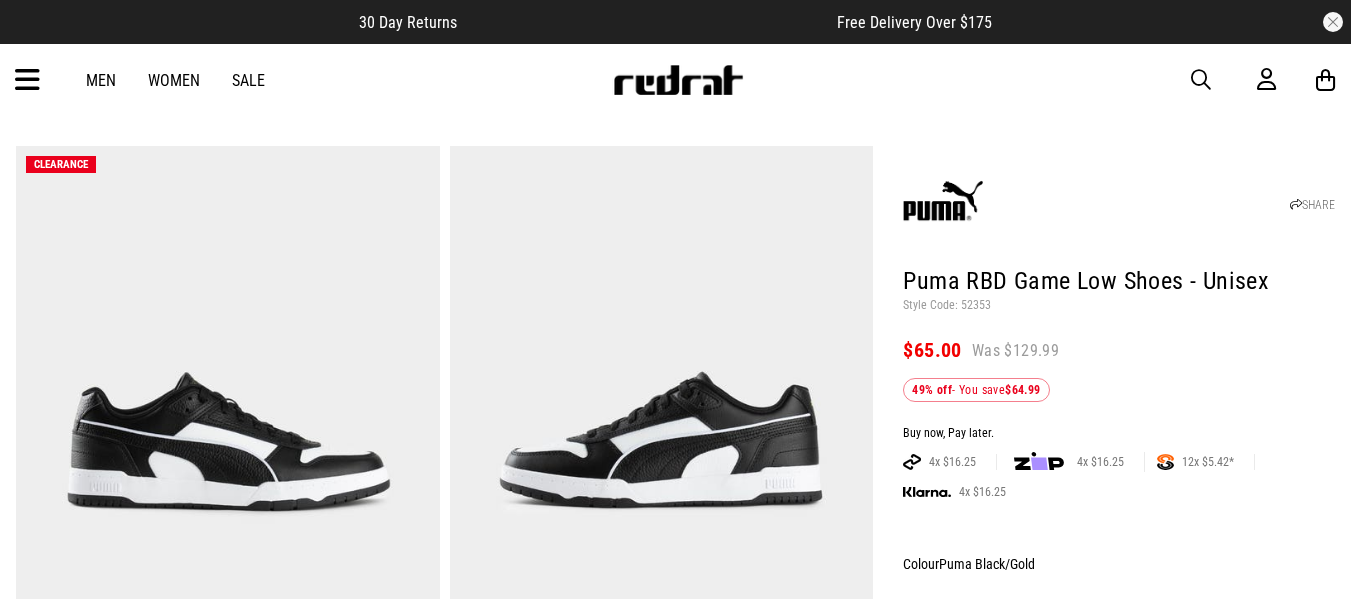 scroll, scrollTop: 100, scrollLeft: 0, axis: vertical 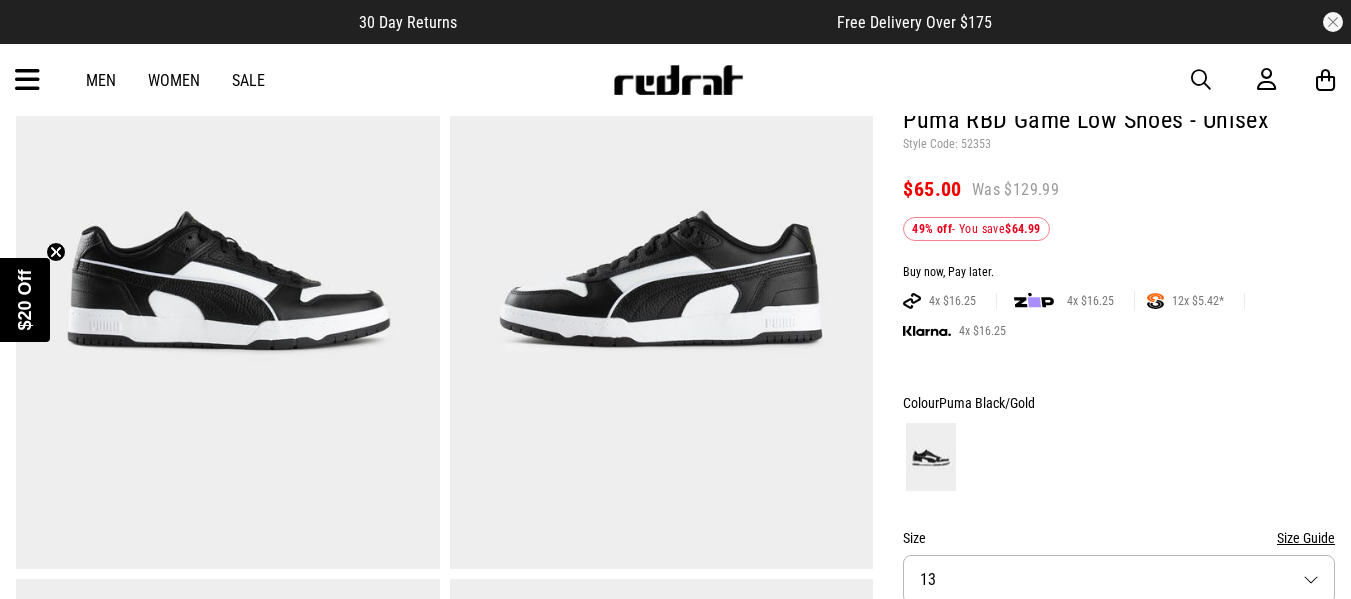 click at bounding box center (662, 277) 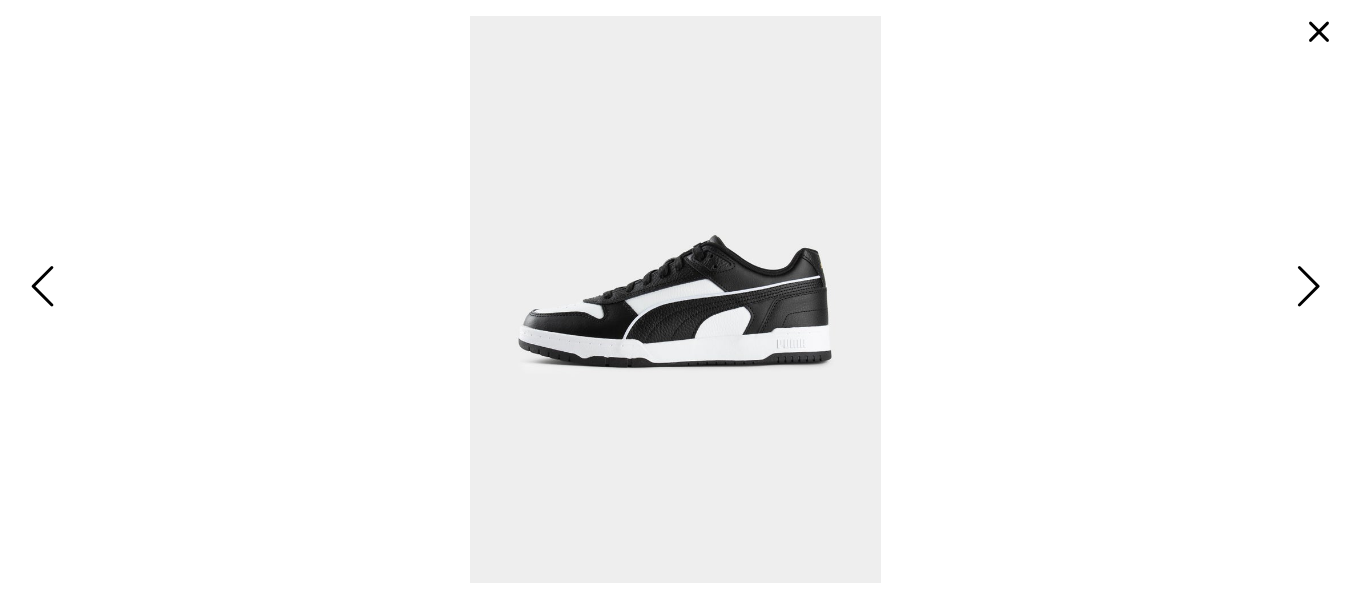 click at bounding box center [1305, 288] 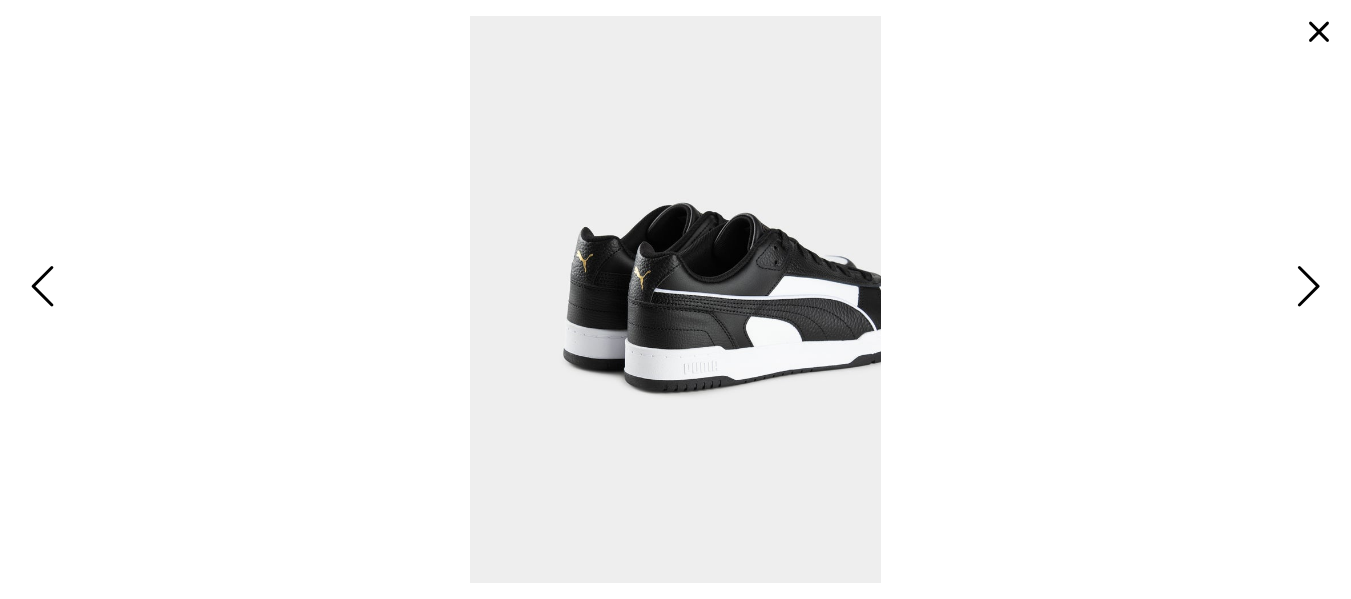 click at bounding box center [1305, 288] 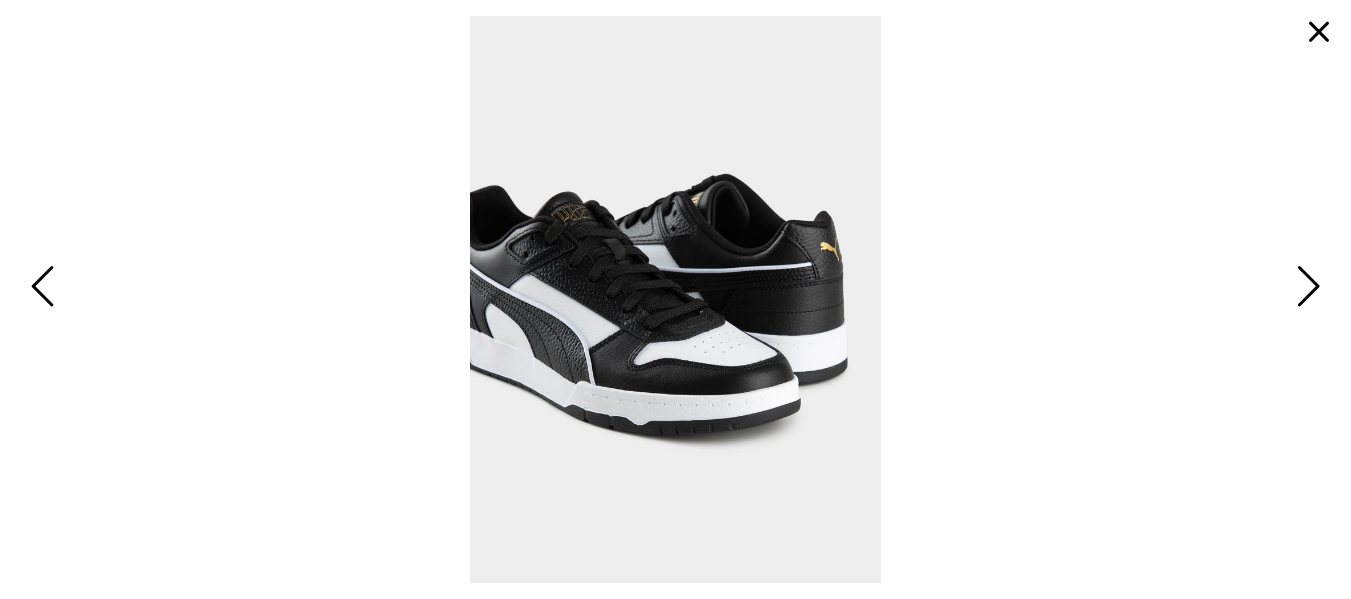 click at bounding box center [1319, 32] 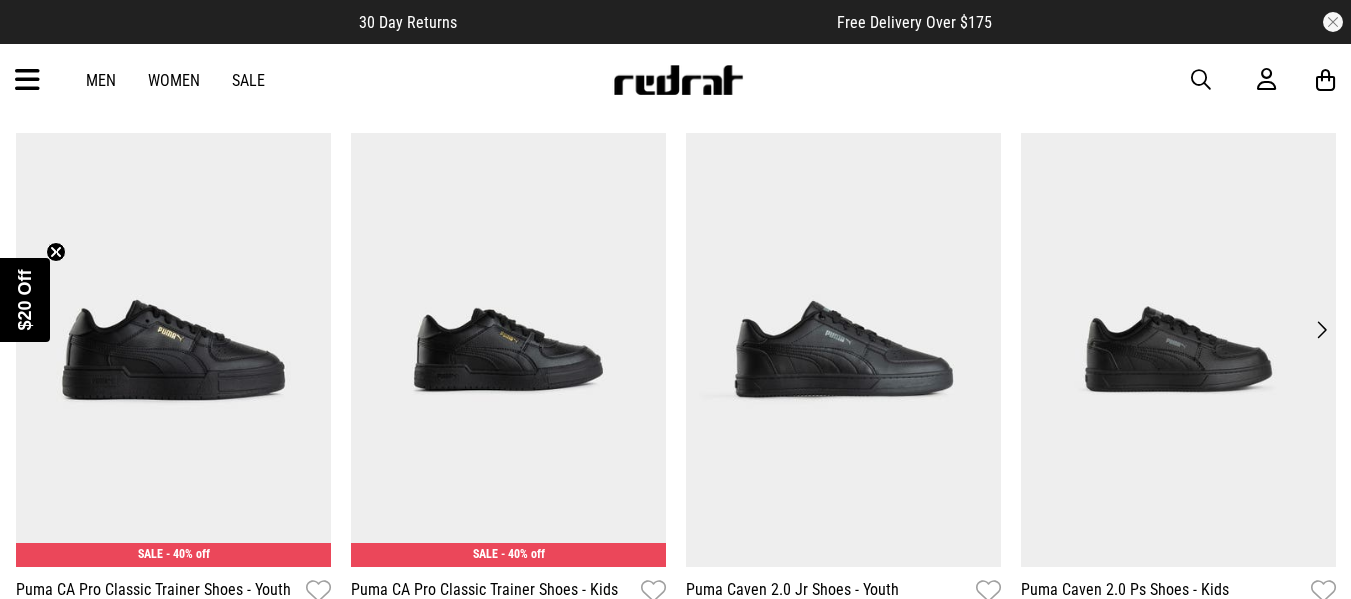 scroll, scrollTop: 2400, scrollLeft: 0, axis: vertical 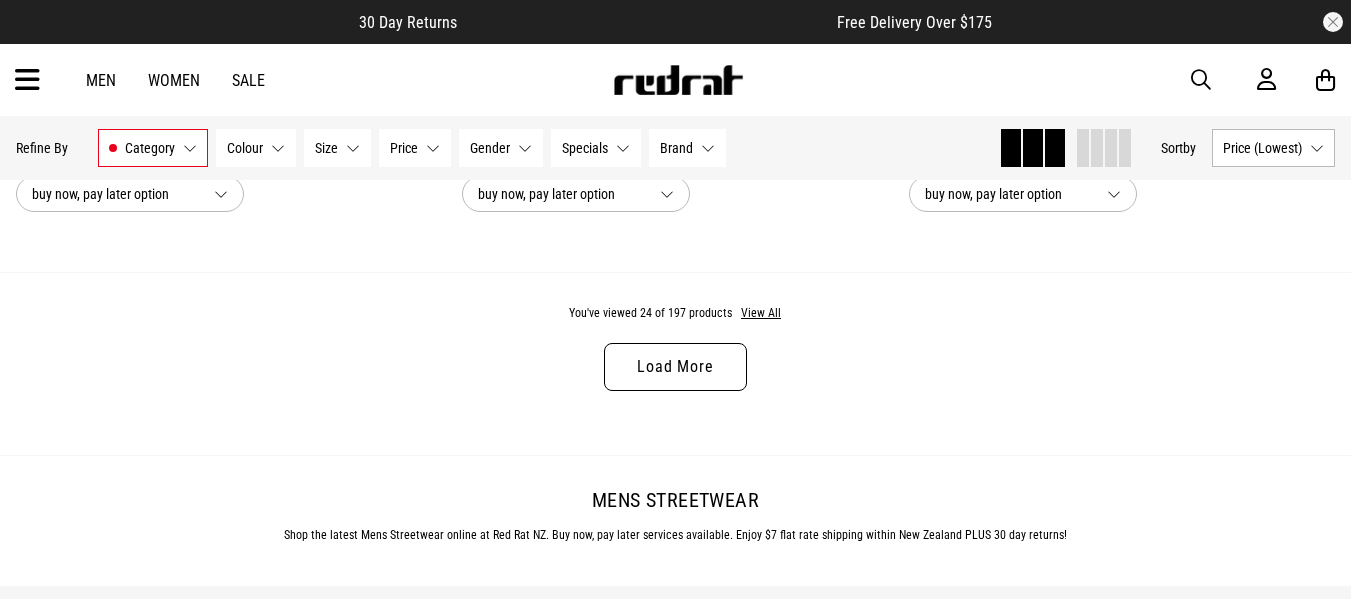 click on "Load More" at bounding box center (675, 367) 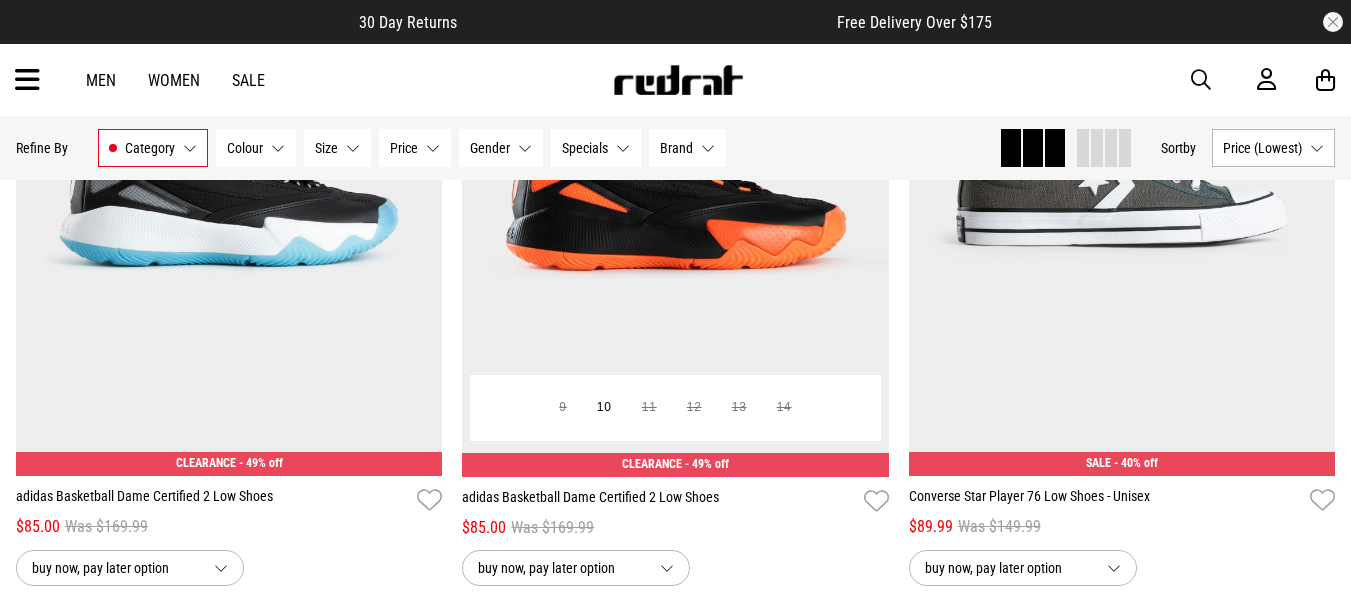 scroll, scrollTop: 12194, scrollLeft: 0, axis: vertical 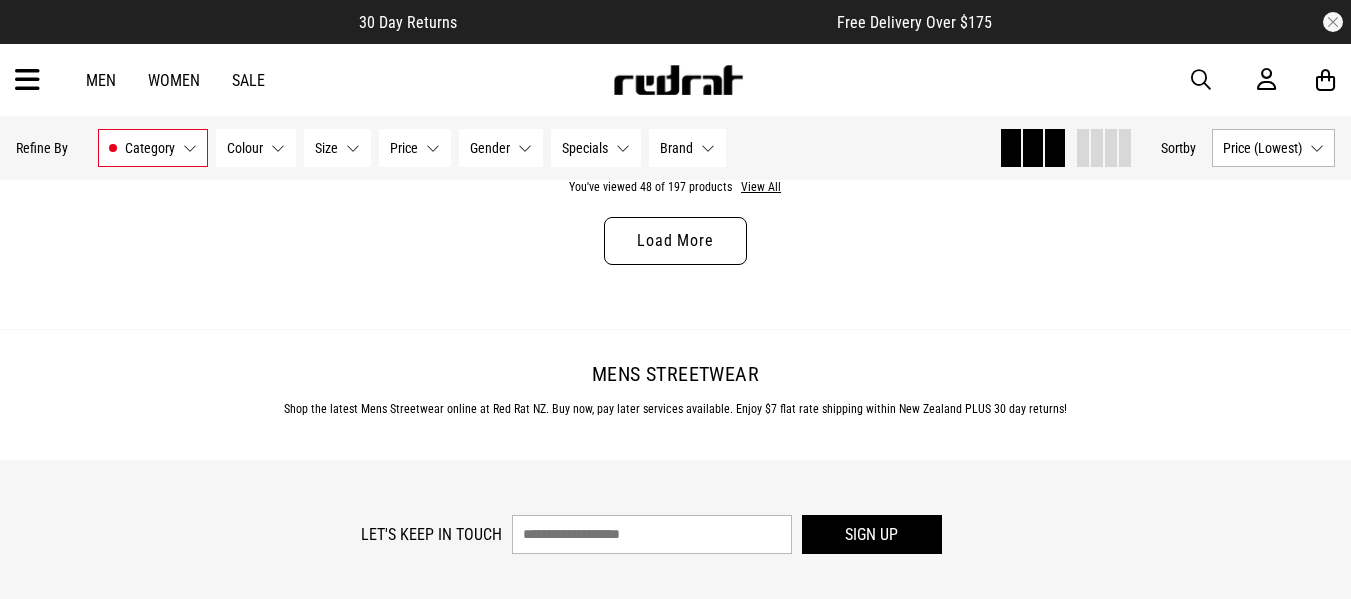 click on "Load More" at bounding box center (675, 241) 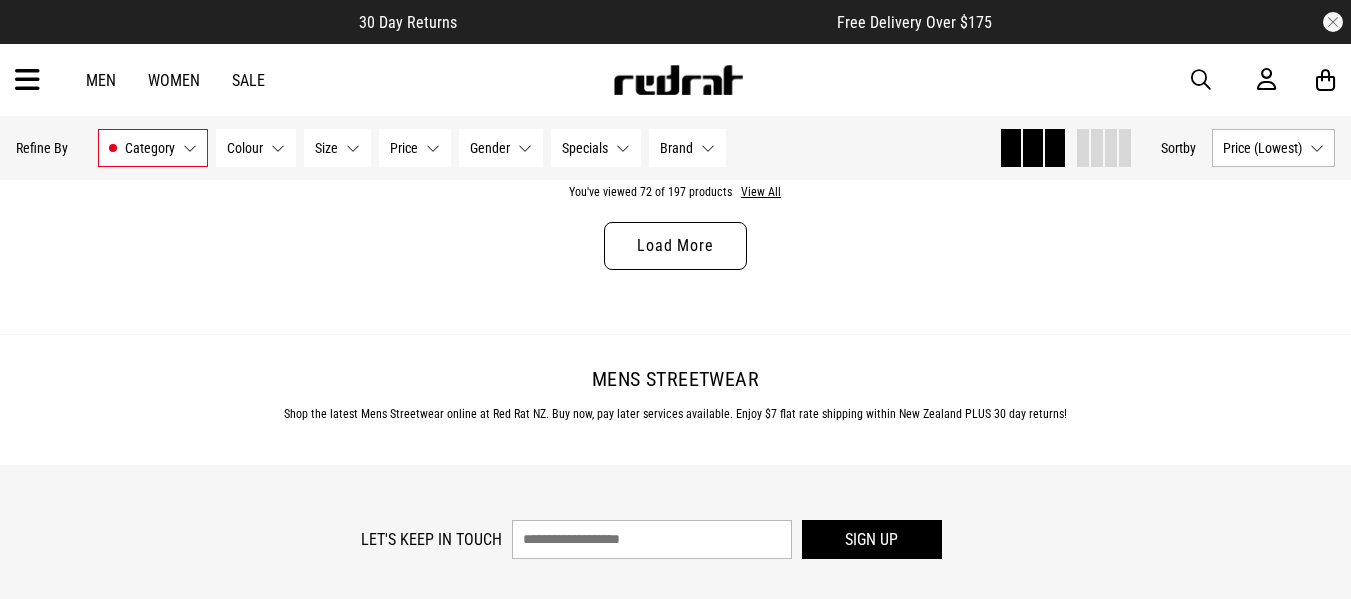 scroll, scrollTop: 17994, scrollLeft: 0, axis: vertical 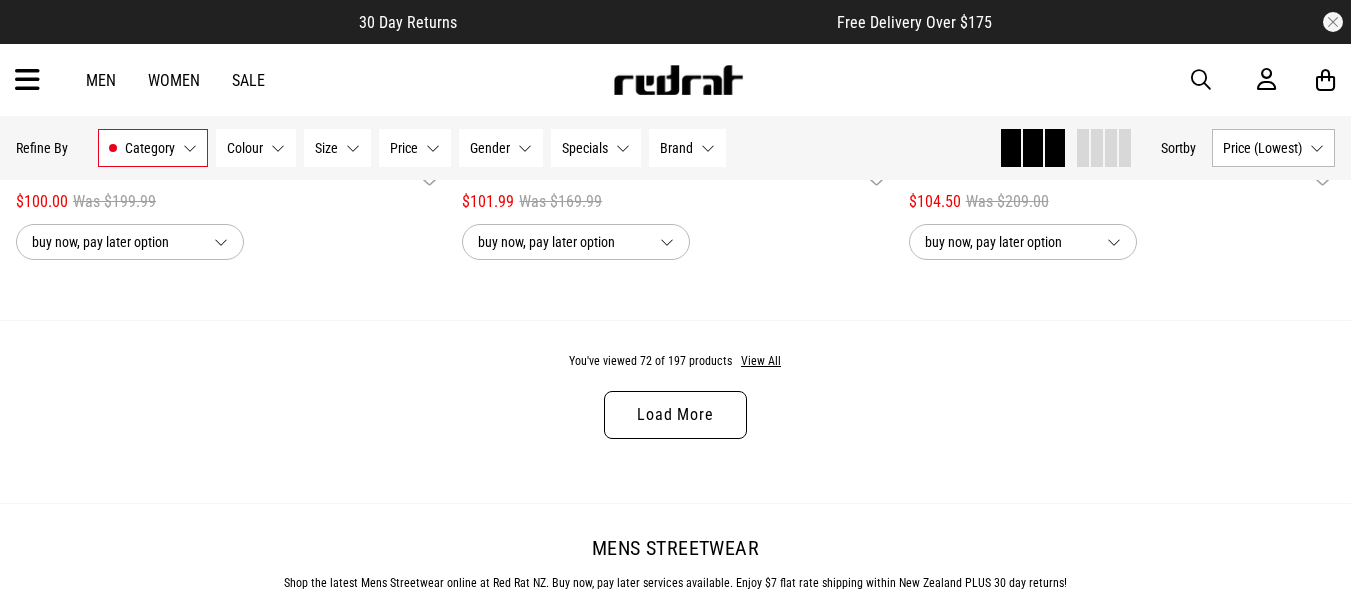 click on "Load More" at bounding box center [675, 415] 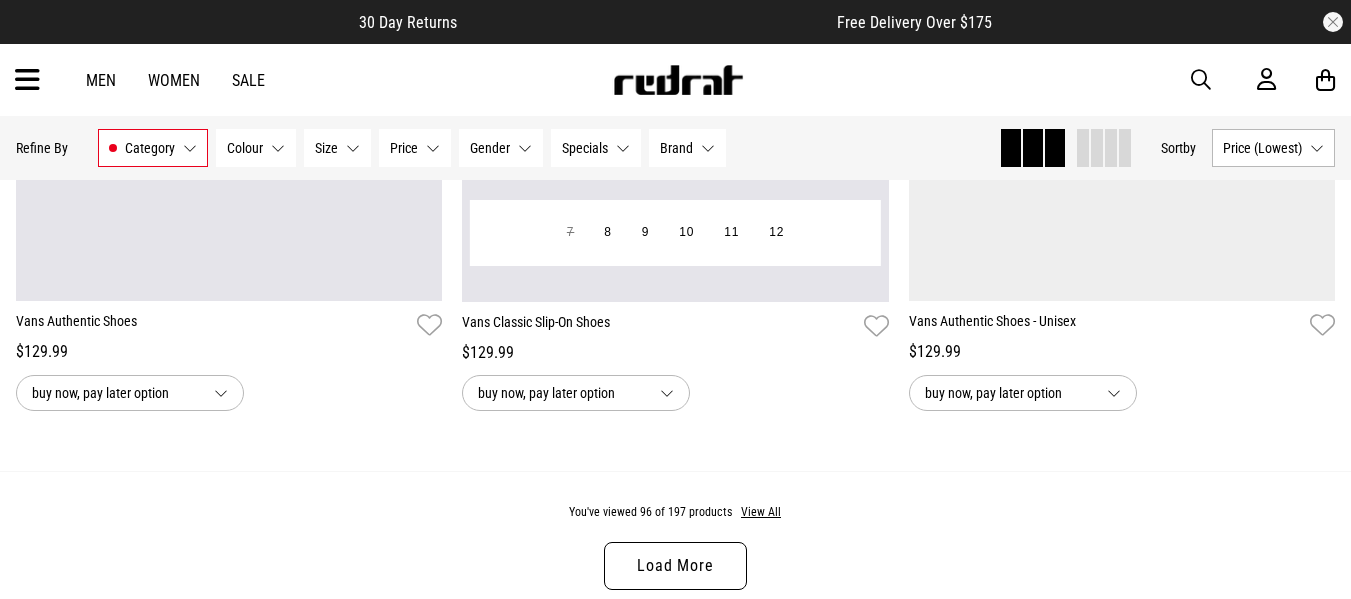 scroll, scrollTop: 24094, scrollLeft: 0, axis: vertical 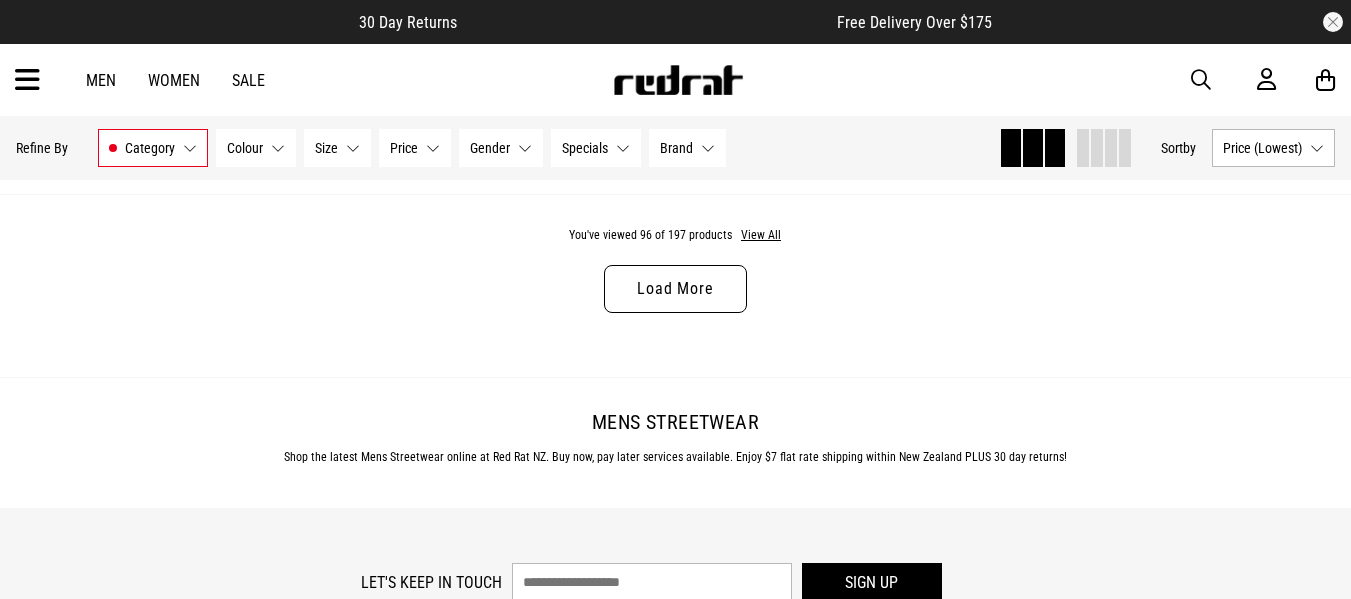 click on "Load More" at bounding box center (675, 289) 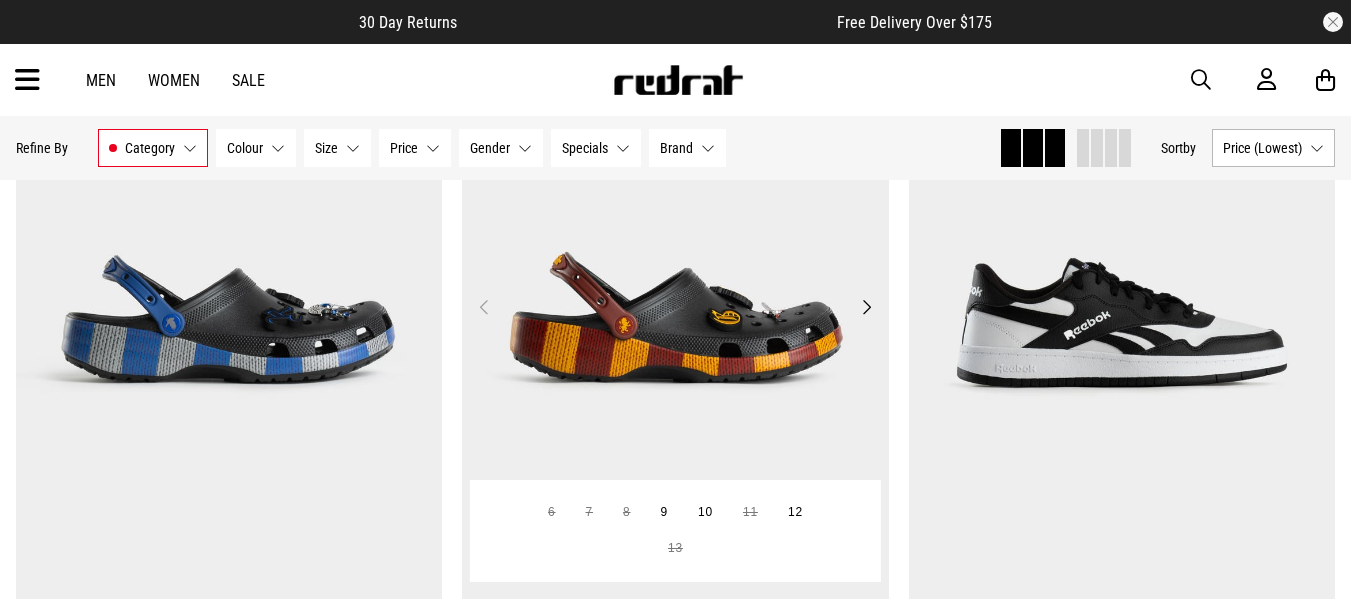 scroll, scrollTop: 27994, scrollLeft: 0, axis: vertical 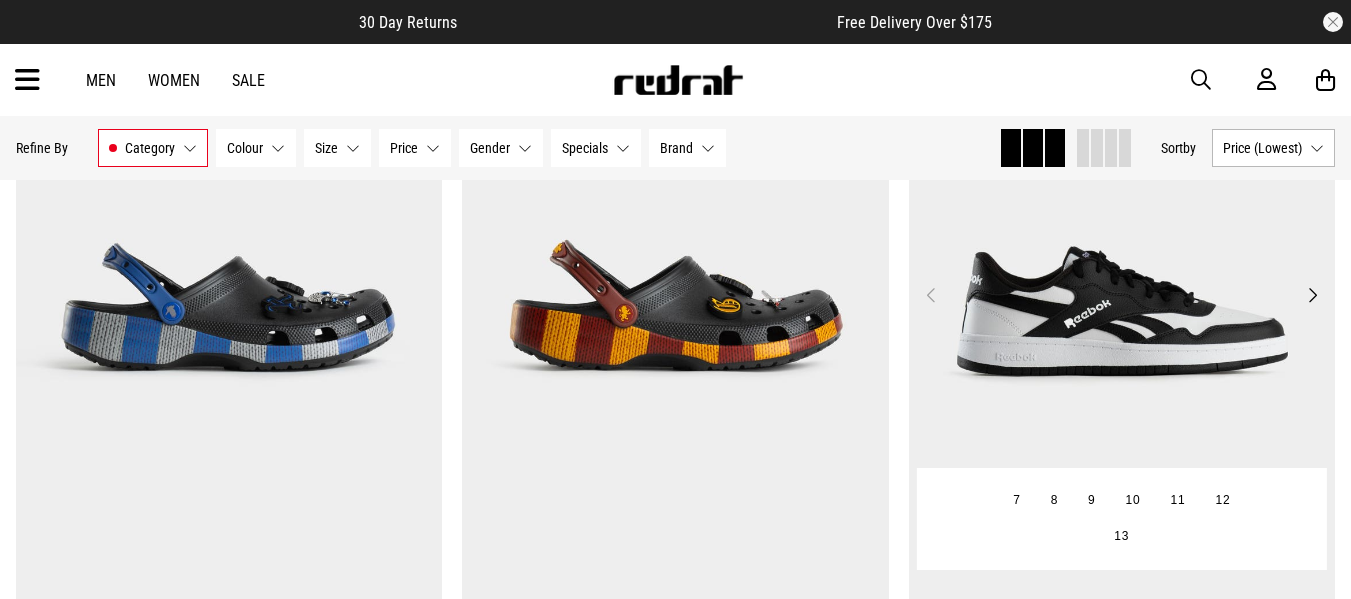 click on "Next" at bounding box center (1312, 295) 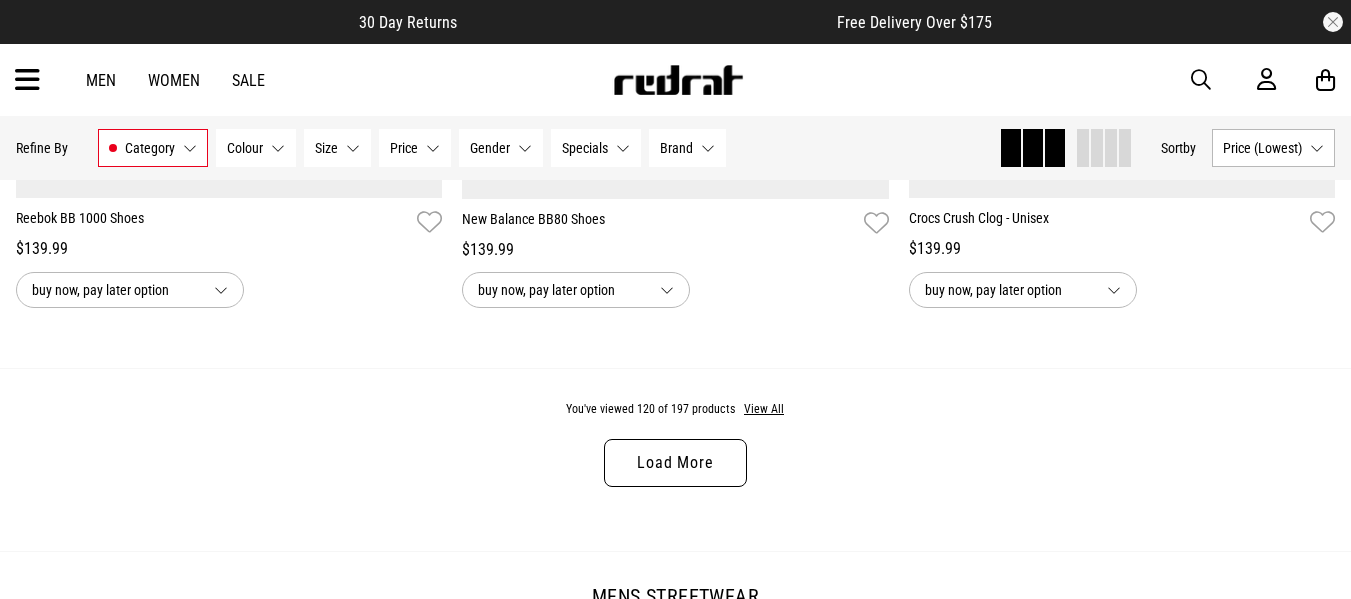 scroll, scrollTop: 29994, scrollLeft: 0, axis: vertical 